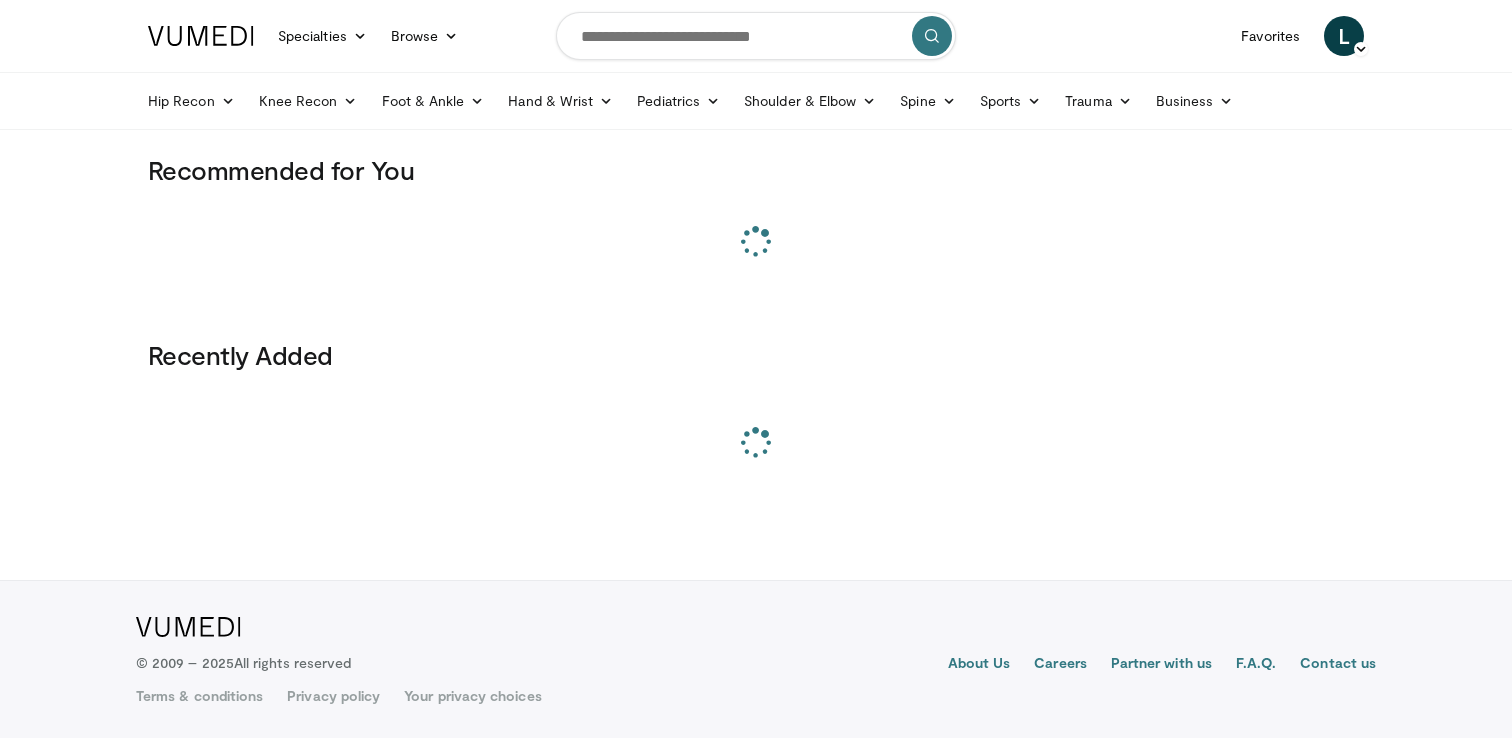 scroll, scrollTop: 0, scrollLeft: 0, axis: both 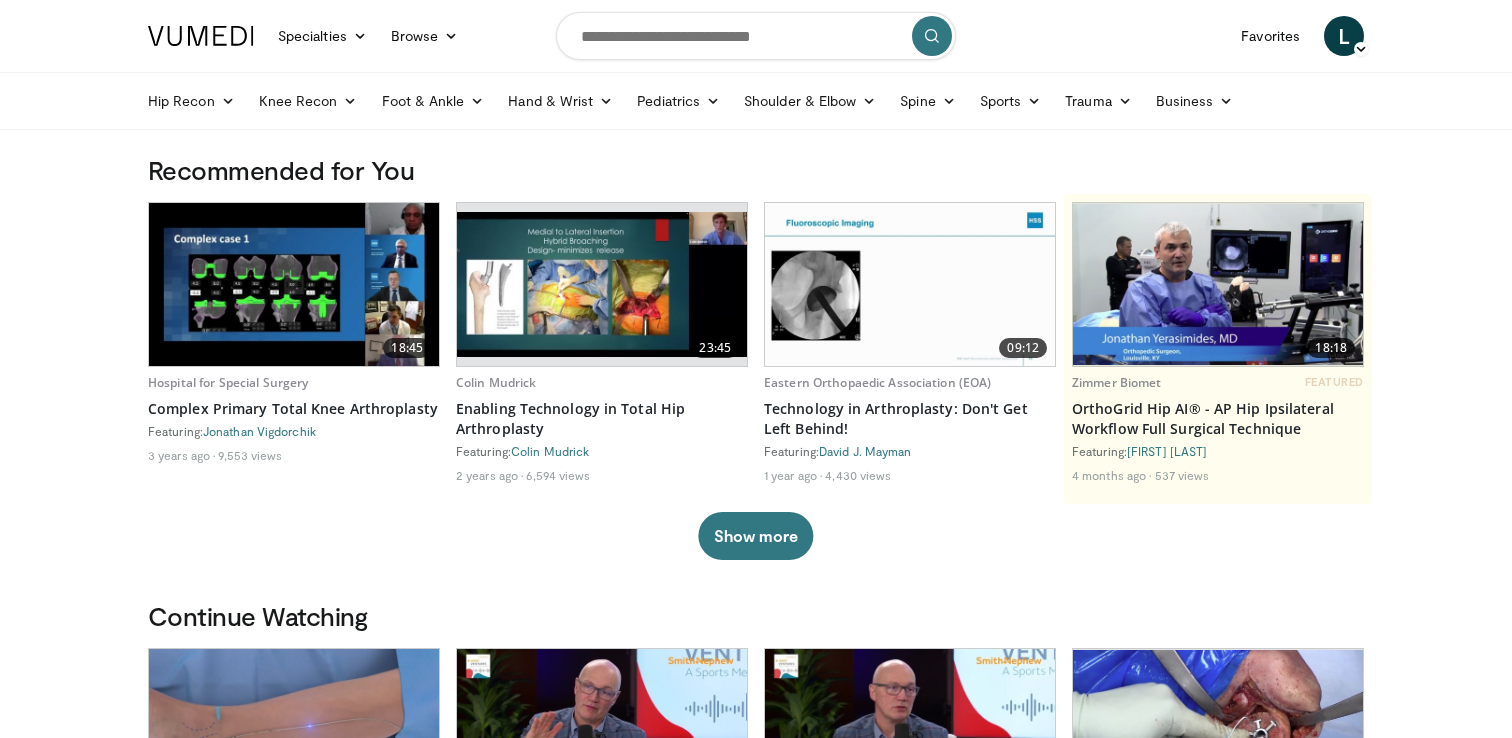 click on "L
Lindsey
Narloch
Add a Video
Messages
Thumbs Up
Manage Content
BD
Getinge
MIMEDX
Zimmer Biomet
BD Dashboard
Getinge Dashboard
MIMEDX Dashboard" at bounding box center [1344, 36] 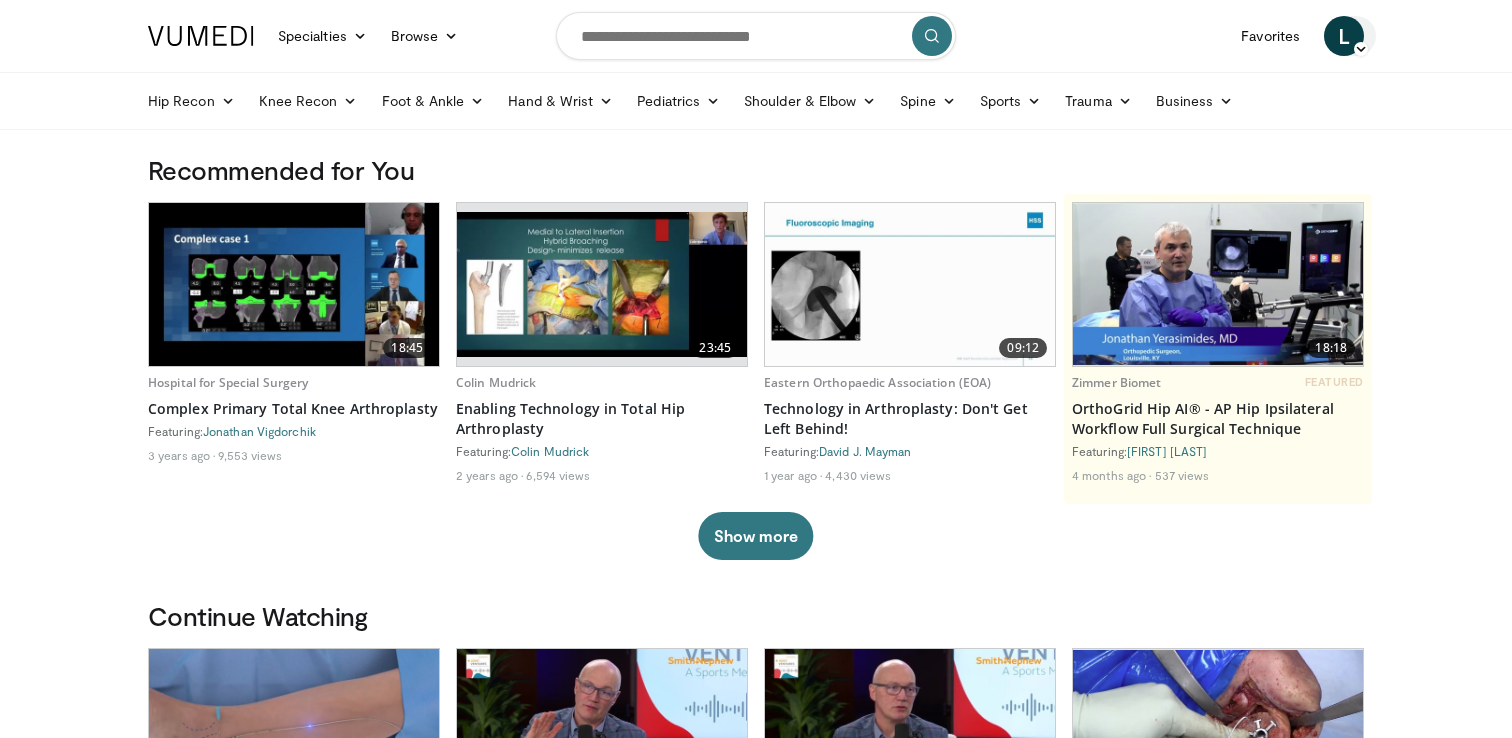 click on "L" at bounding box center (1344, 36) 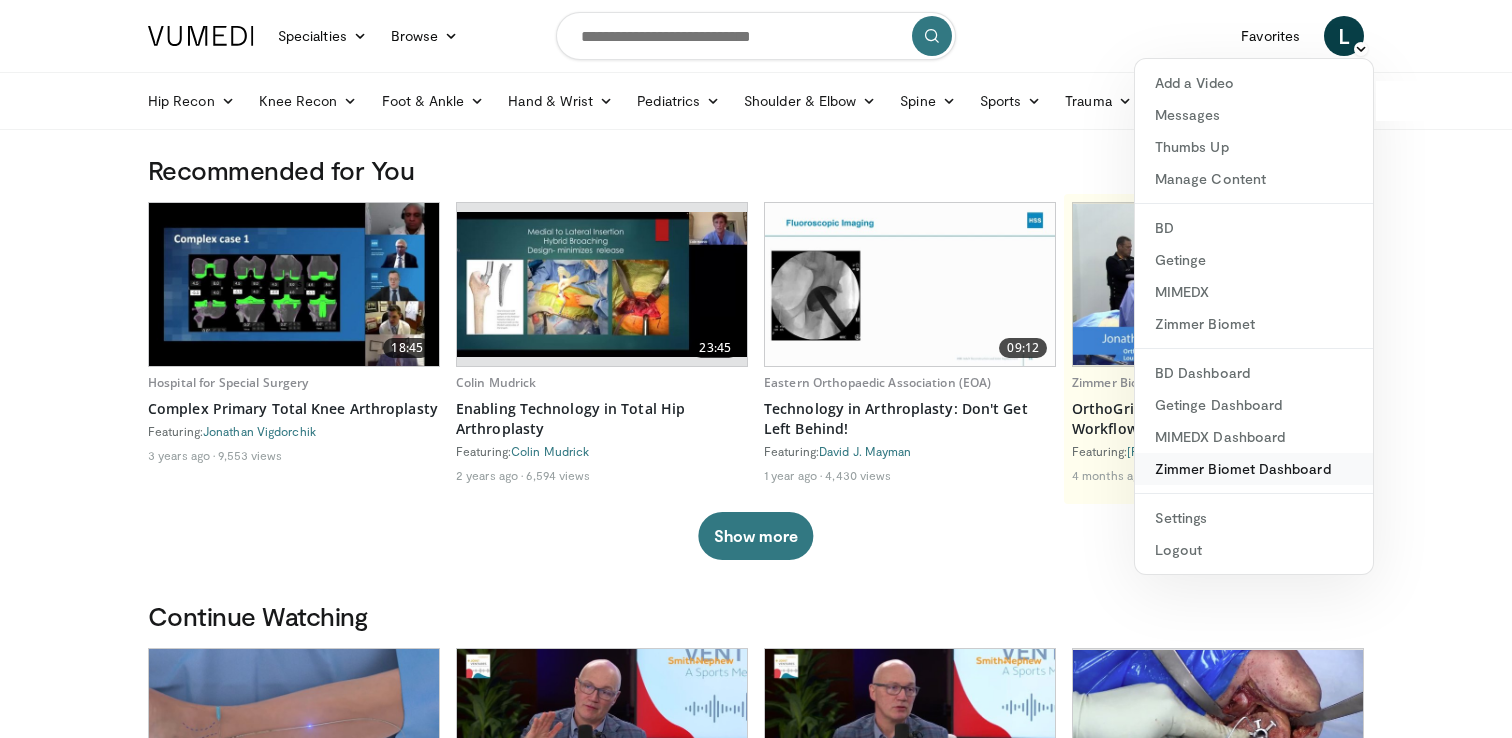 click on "Zimmer Biomet Dashboard" at bounding box center (1254, 469) 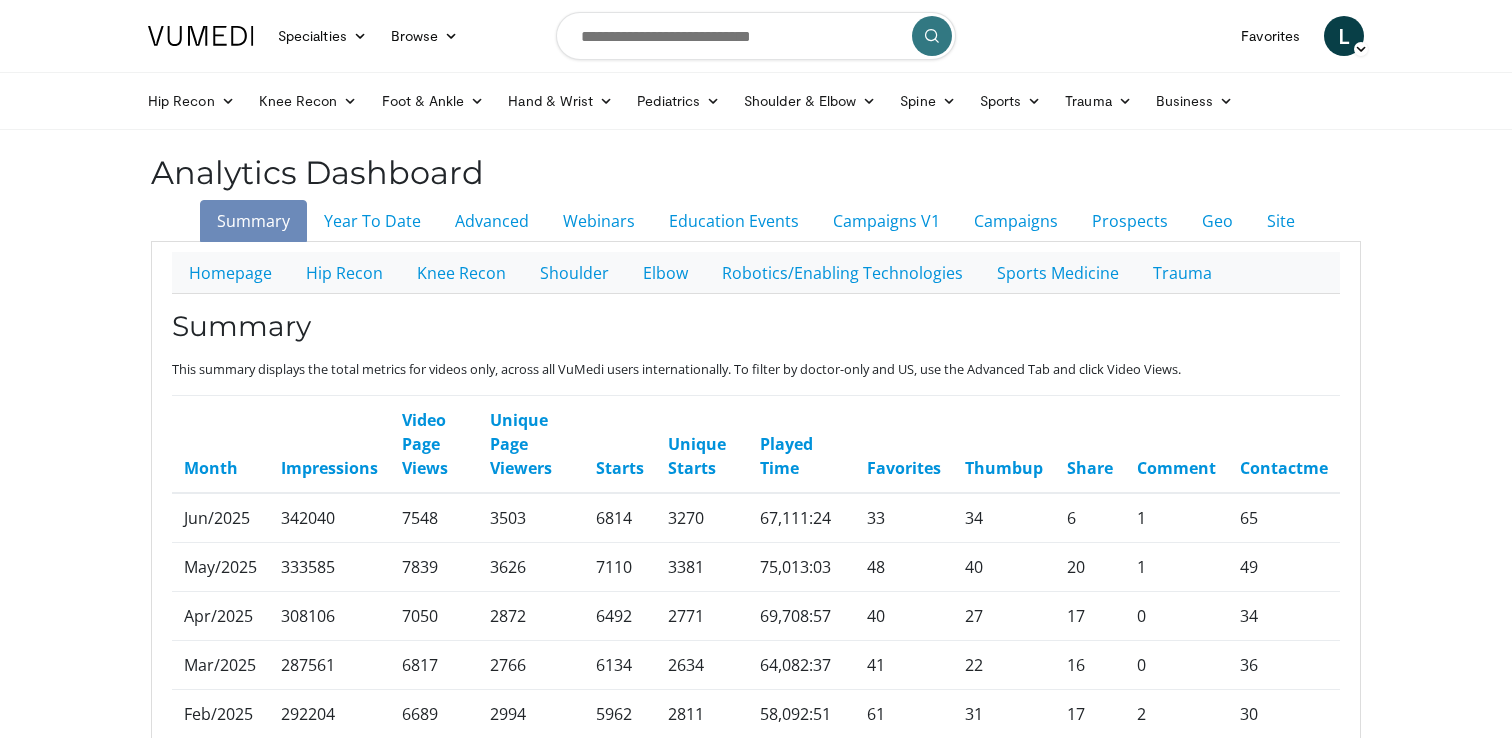 scroll, scrollTop: 0, scrollLeft: 0, axis: both 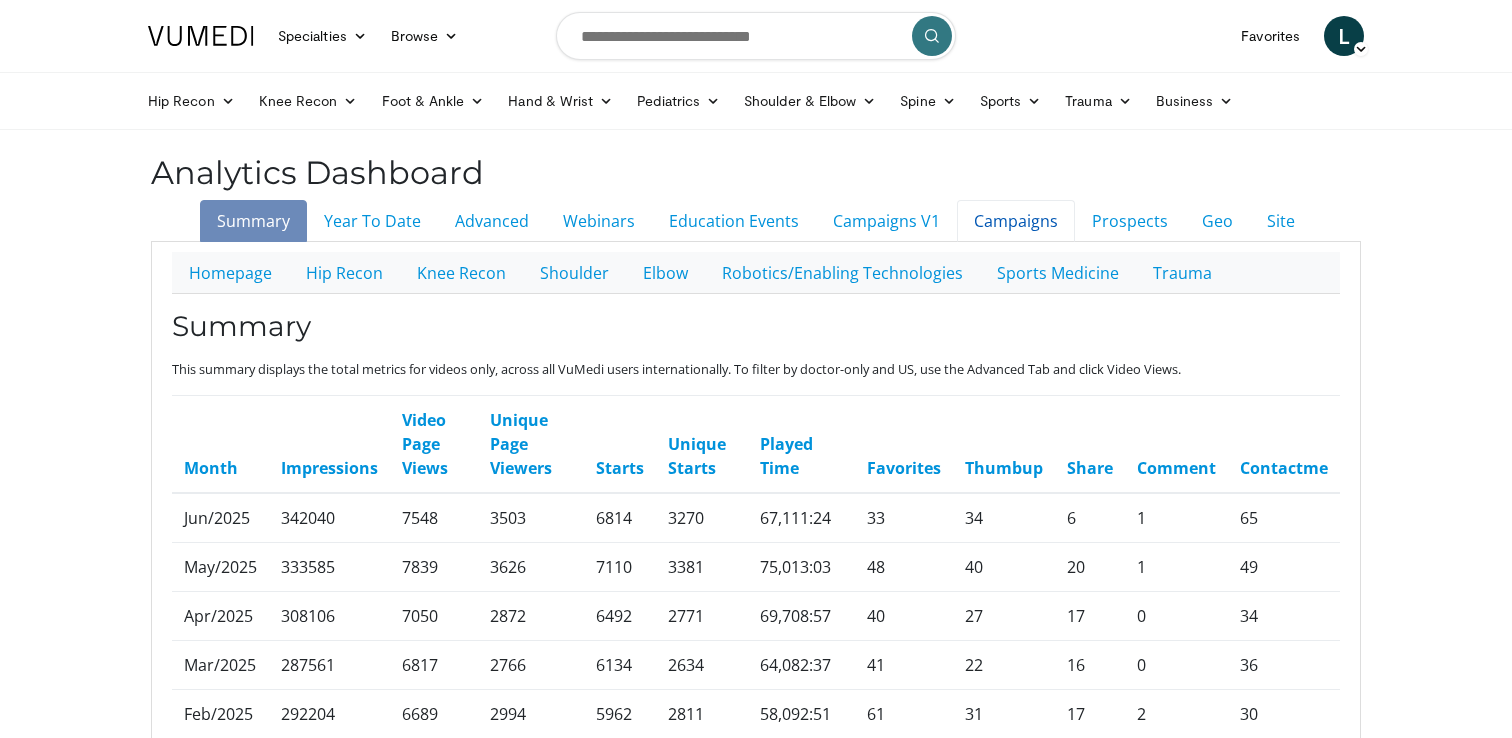 click on "Campaigns" at bounding box center [1016, 221] 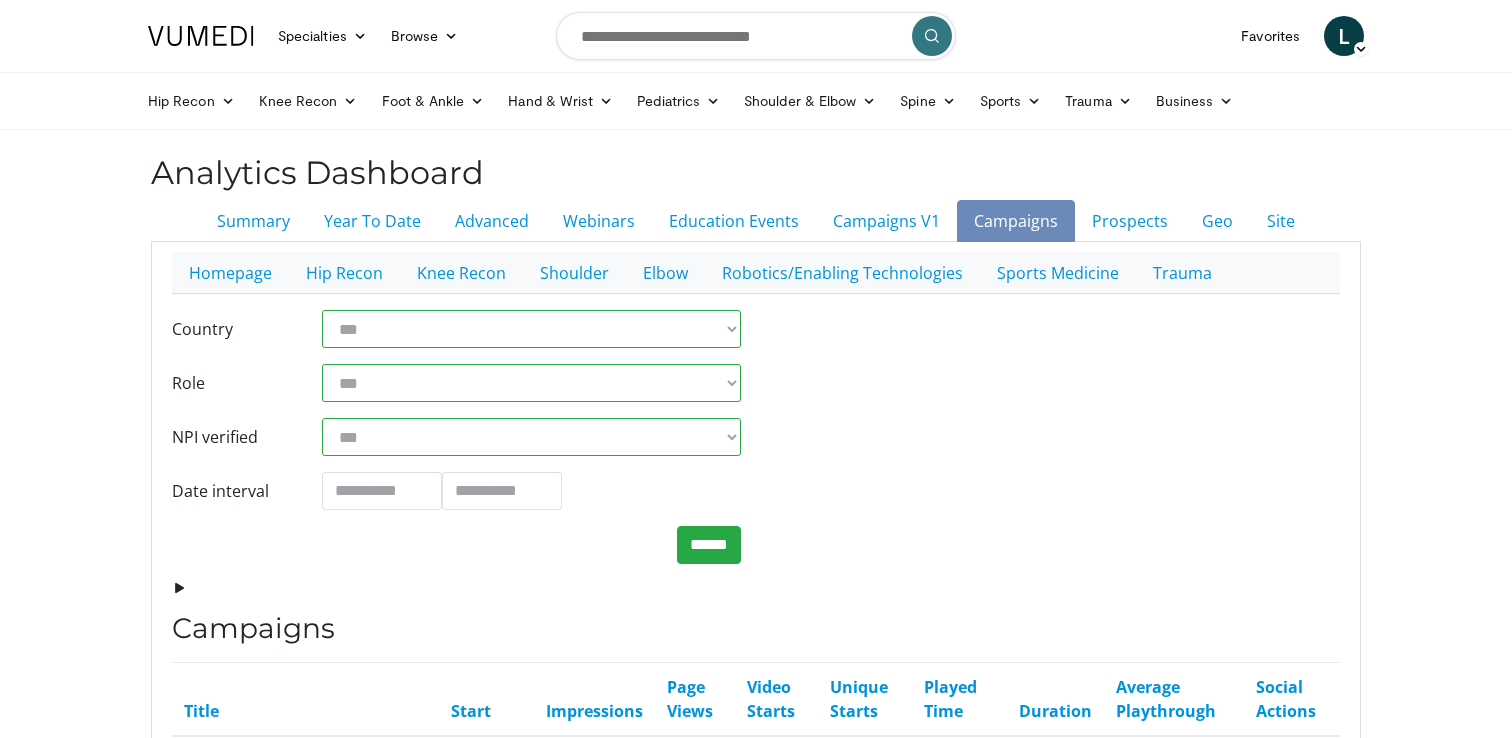 scroll, scrollTop: 0, scrollLeft: 0, axis: both 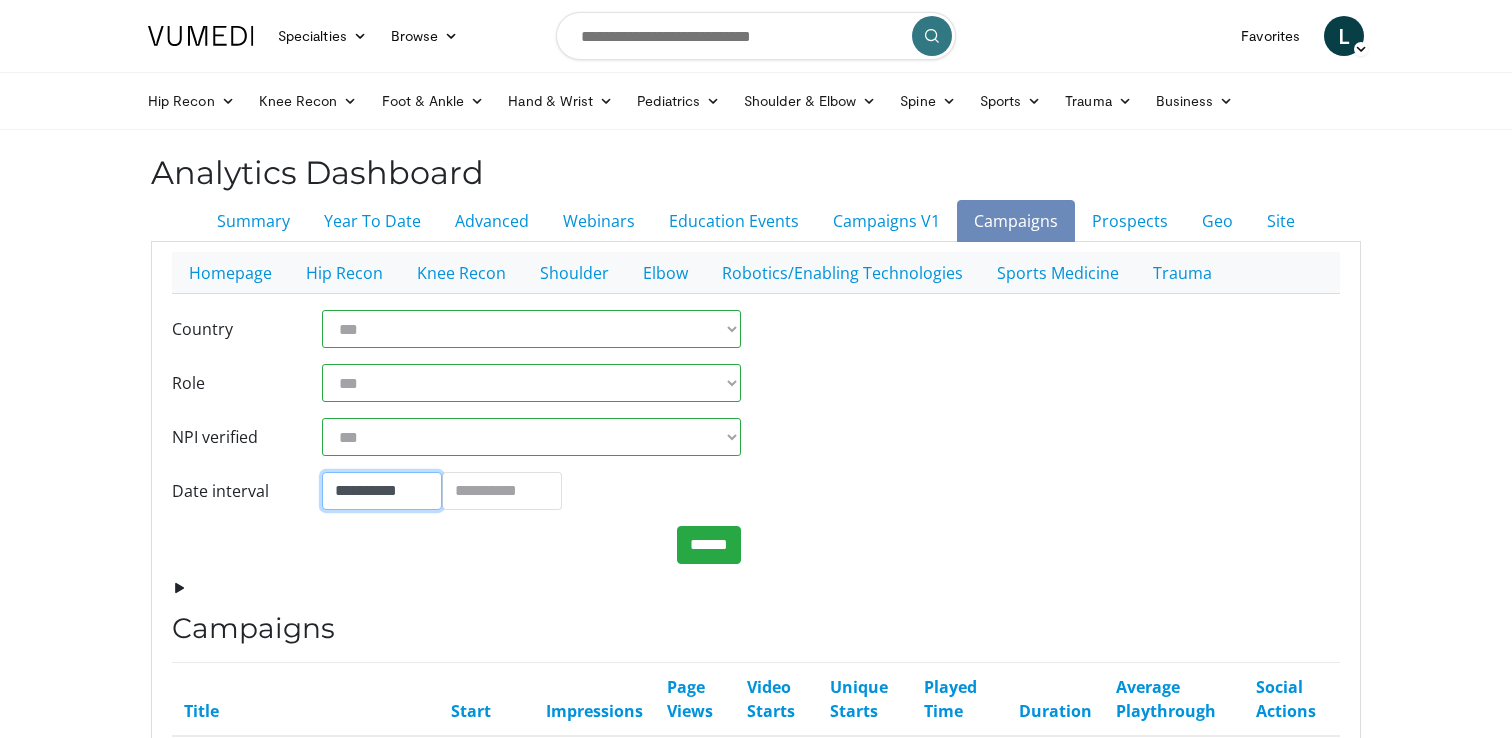 click on "**********" at bounding box center (382, 491) 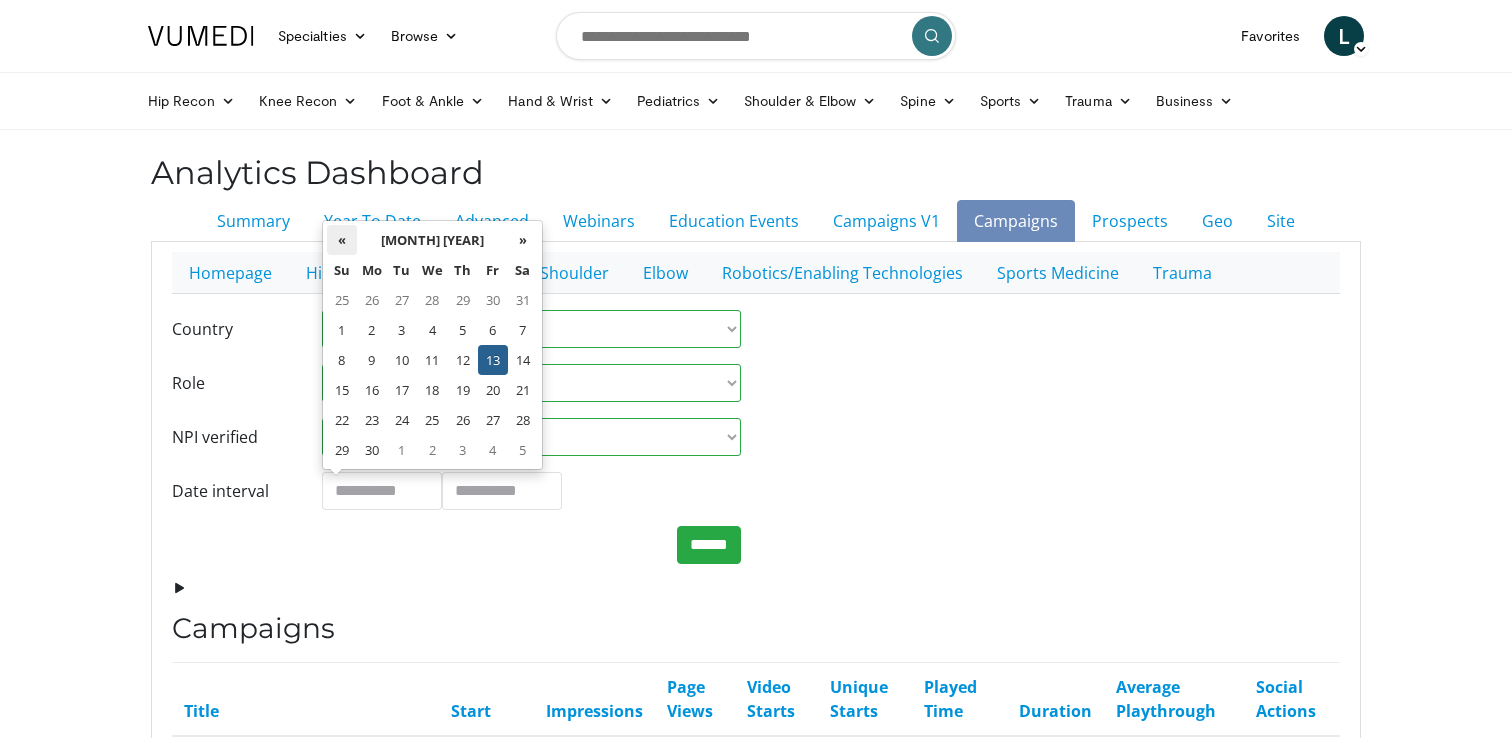 click on "«" at bounding box center (342, 240) 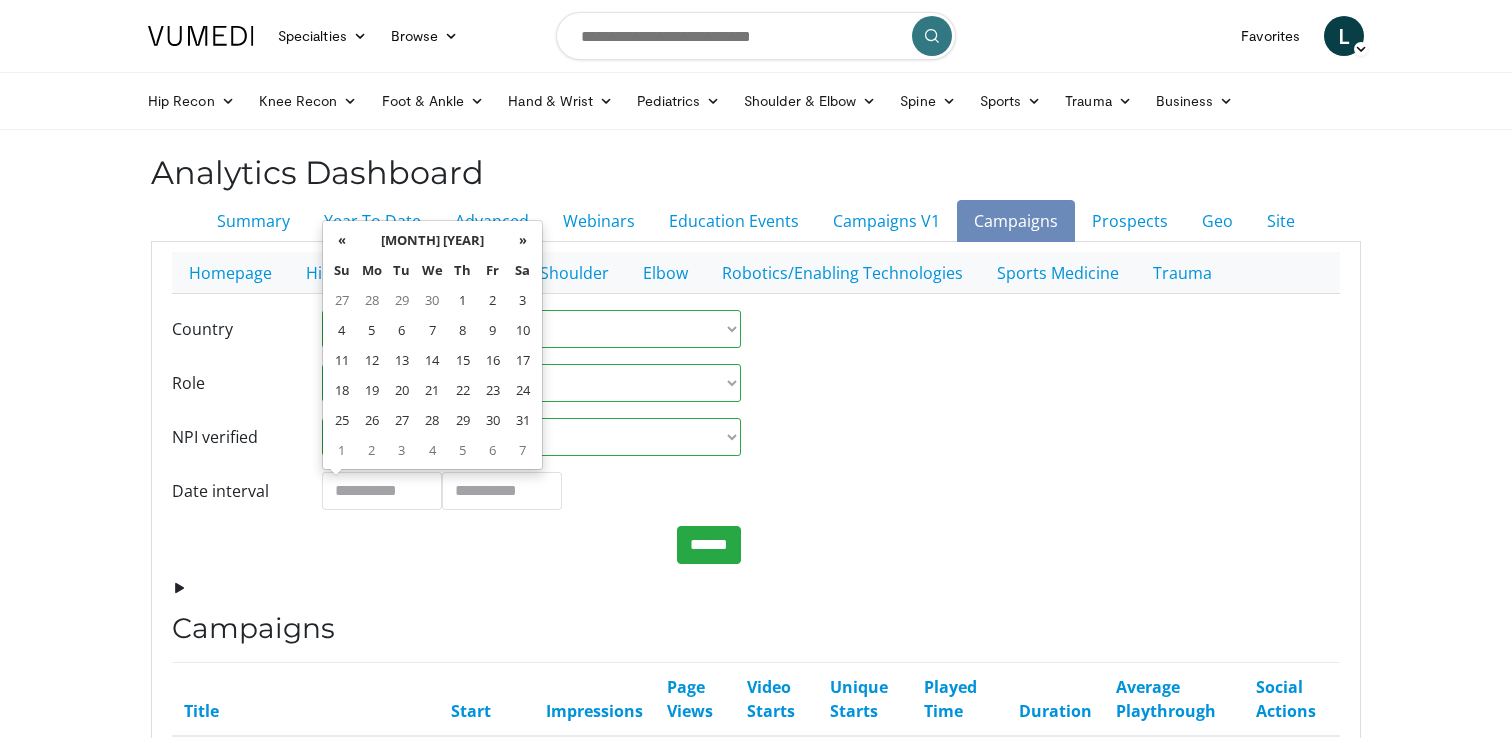 click on "«" at bounding box center (342, 240) 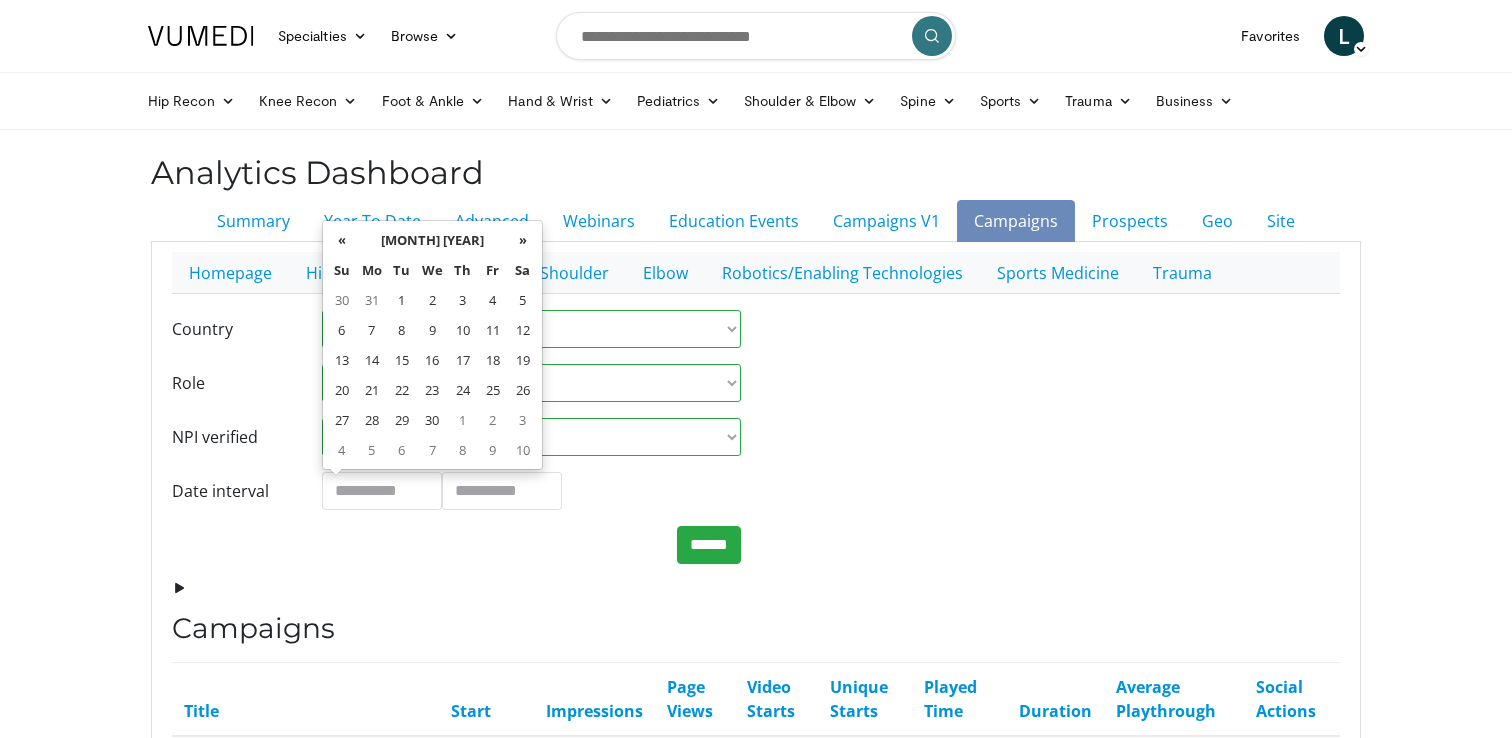 click on "«" at bounding box center (342, 240) 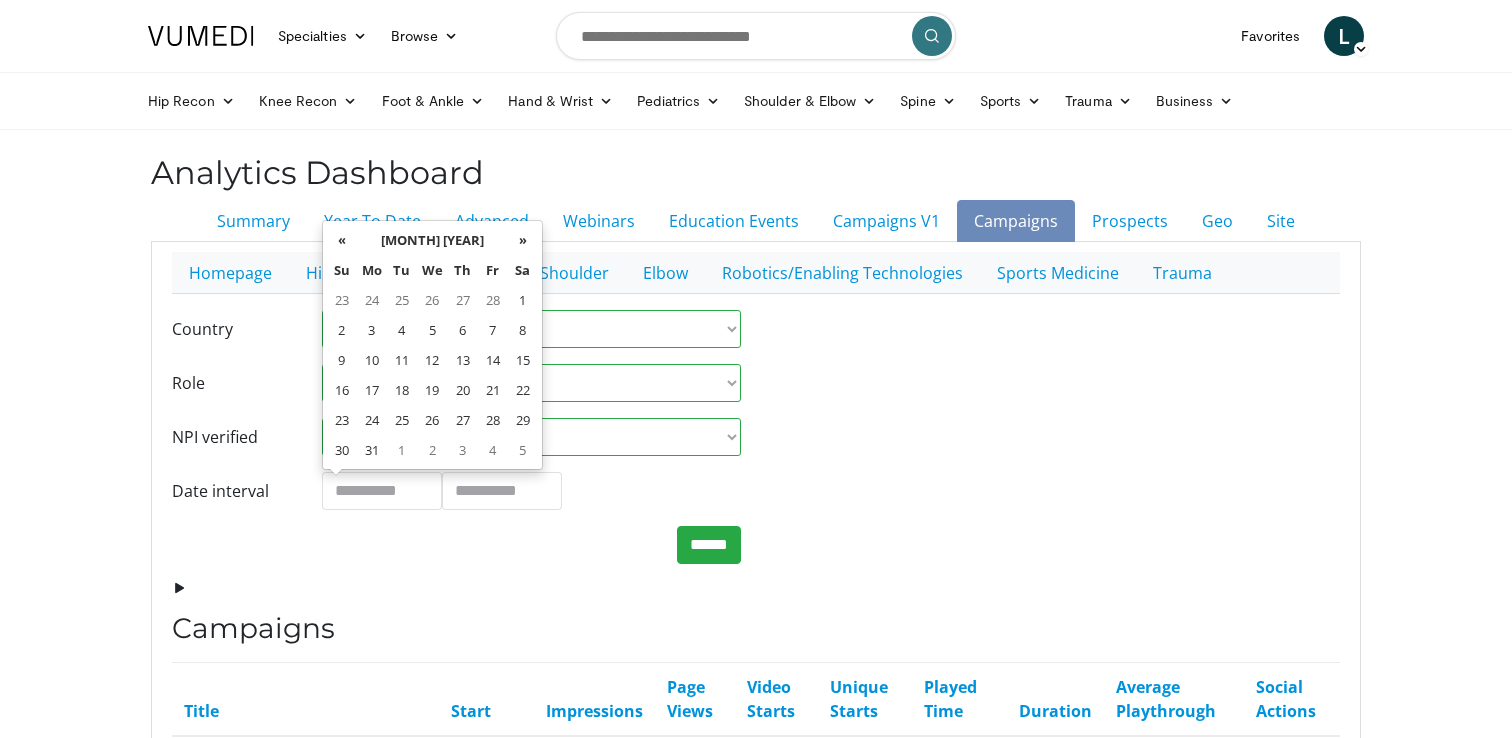 click on "«" at bounding box center [342, 240] 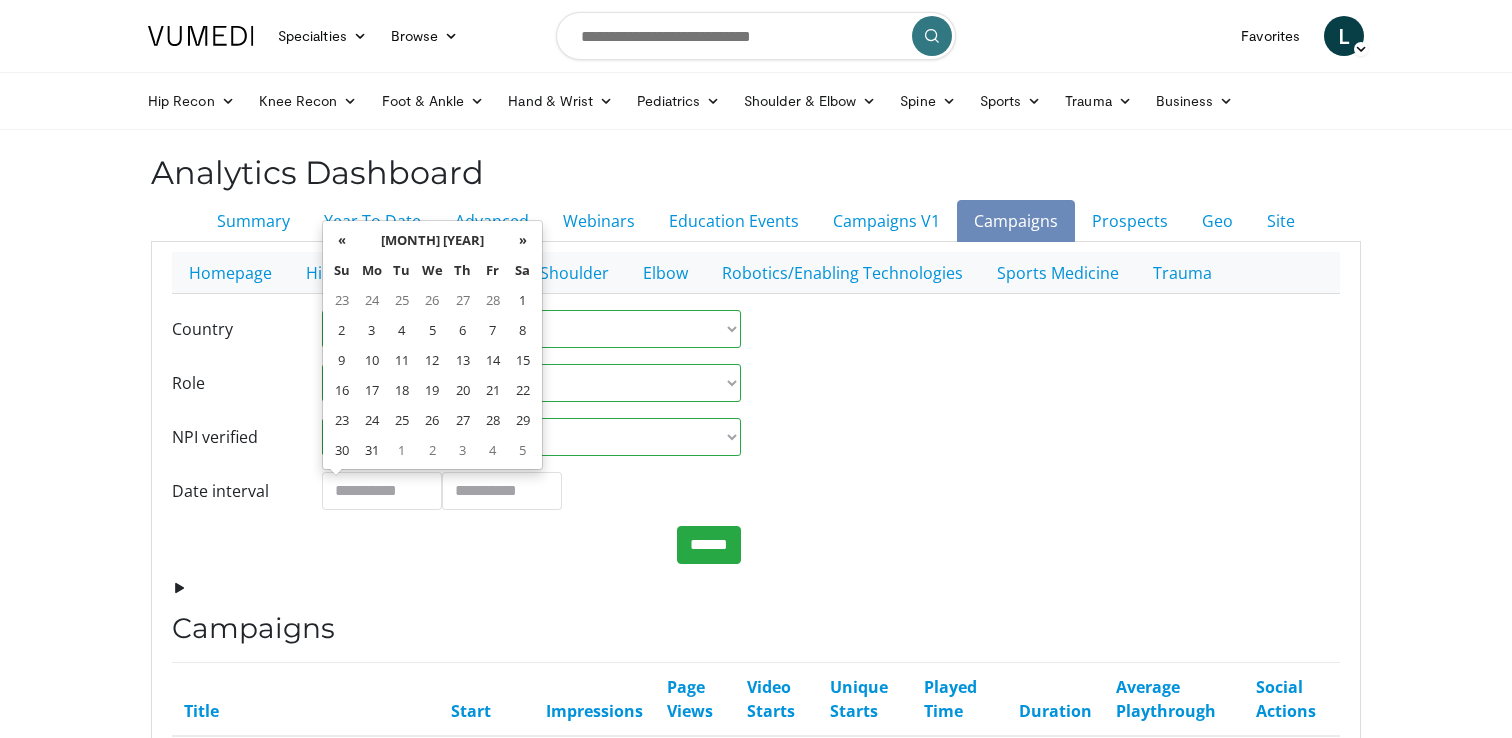click on "«" at bounding box center [342, 240] 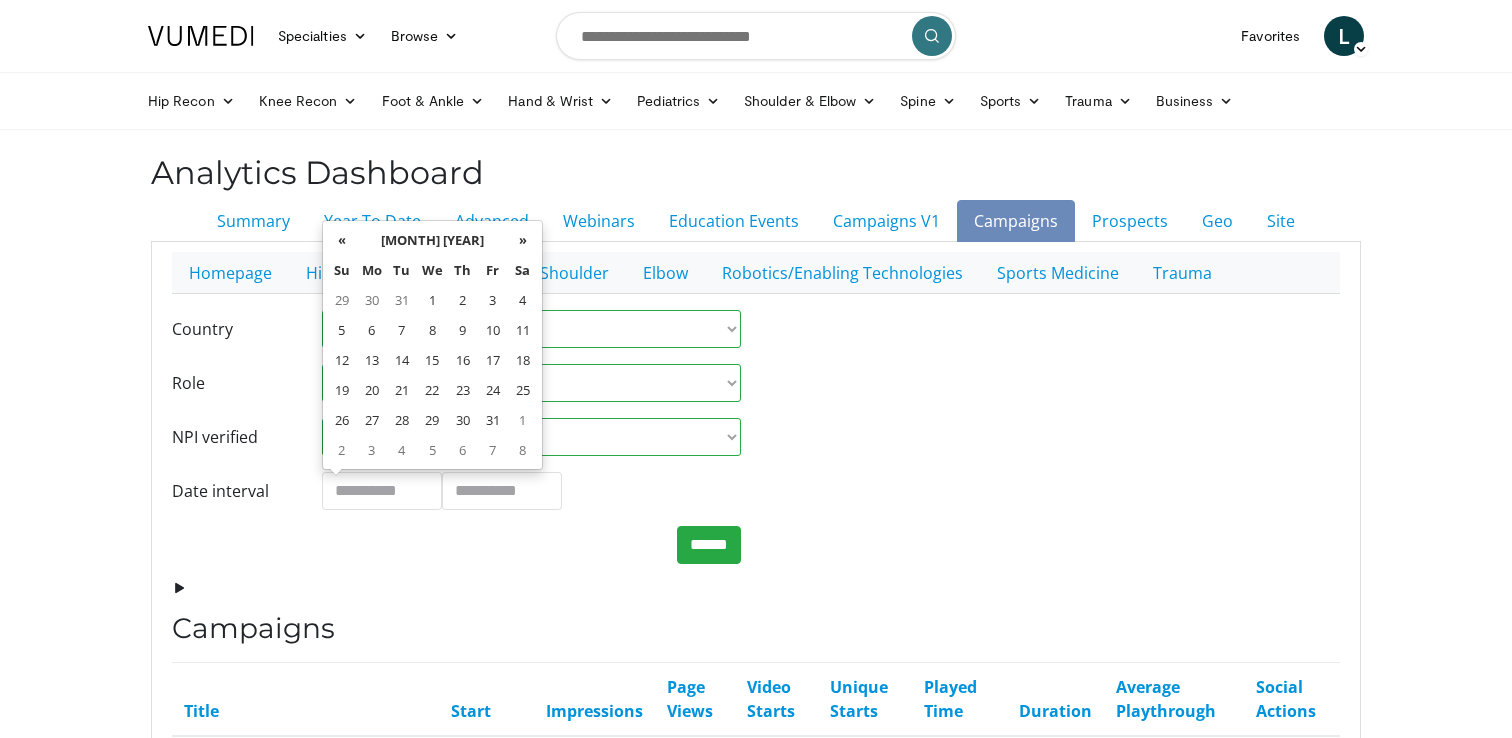 click on "«" at bounding box center [342, 240] 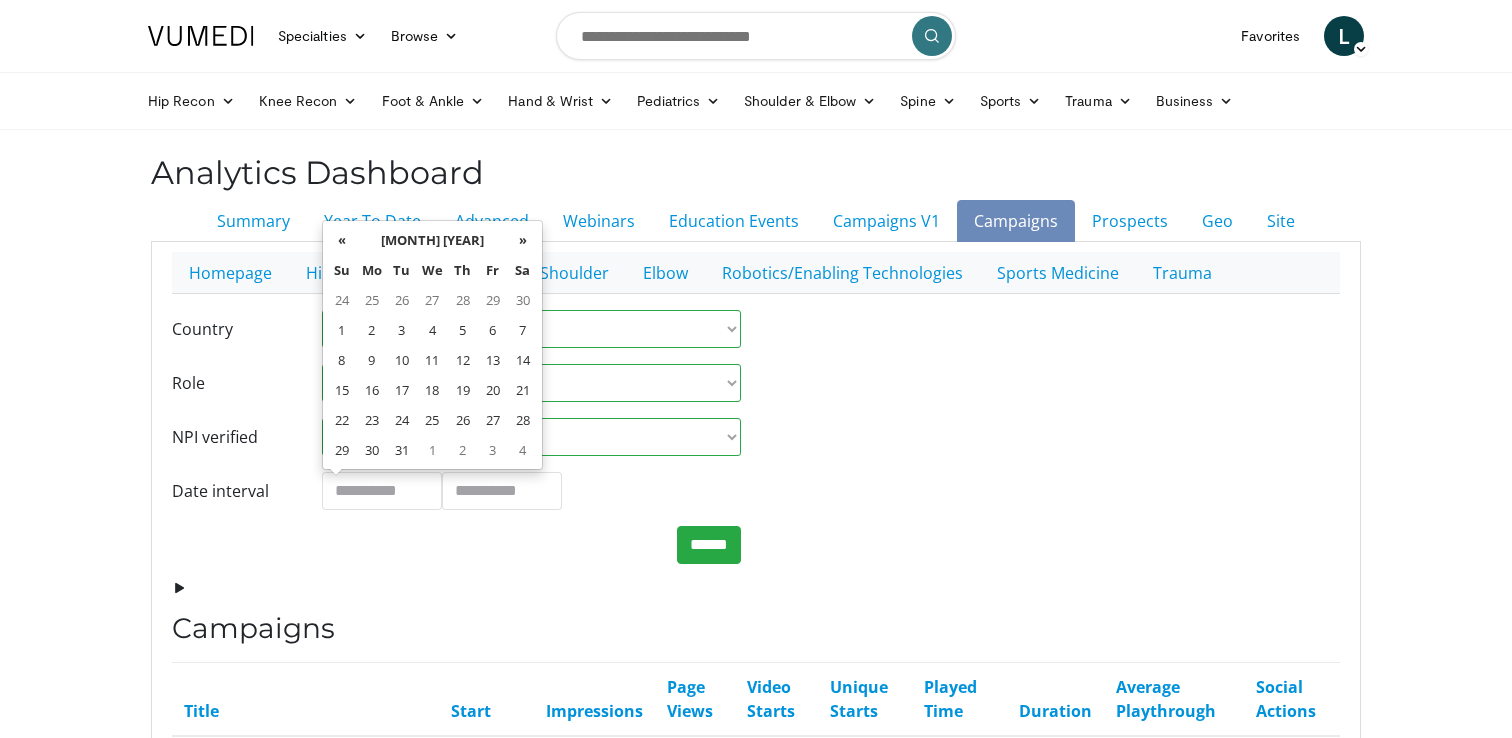 click on "«" at bounding box center (342, 240) 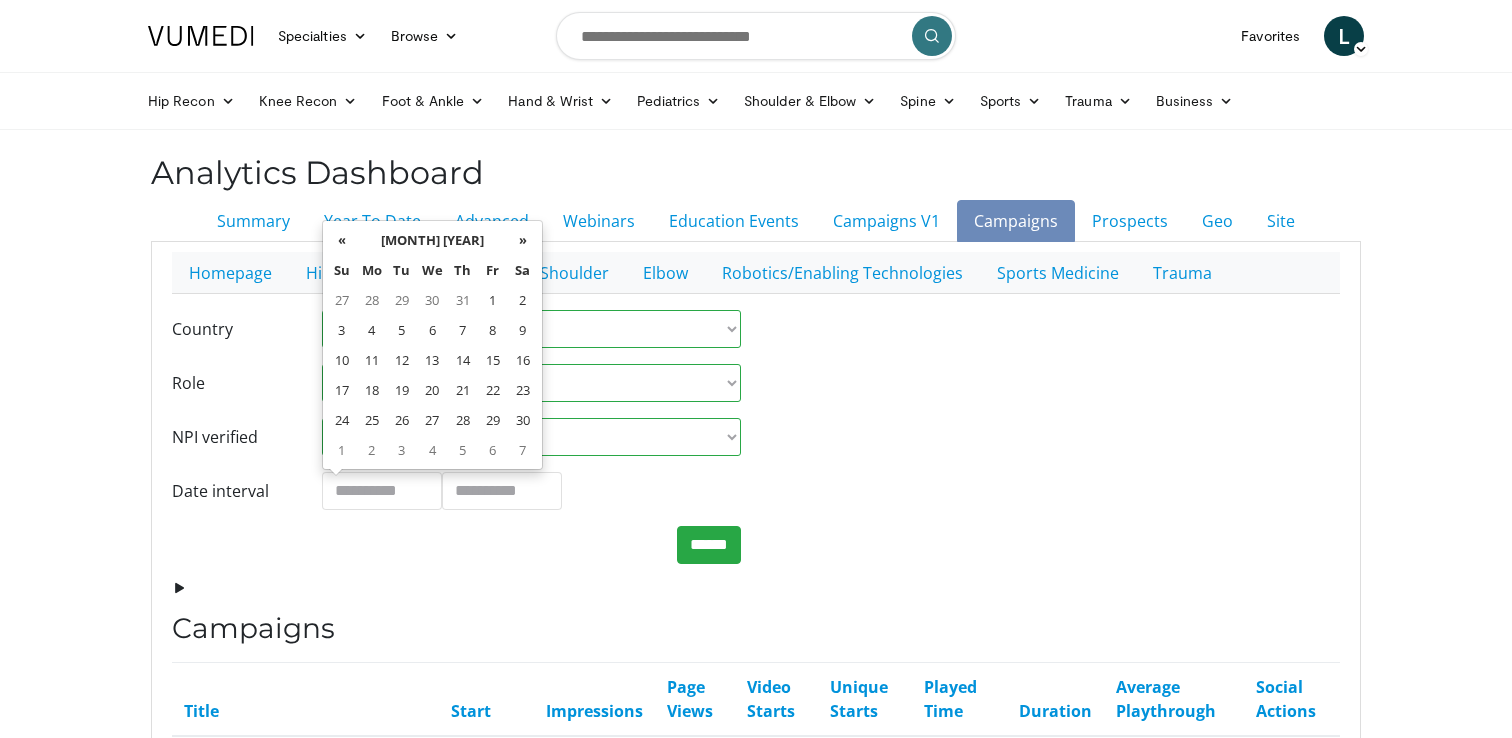 click on "«" at bounding box center [342, 240] 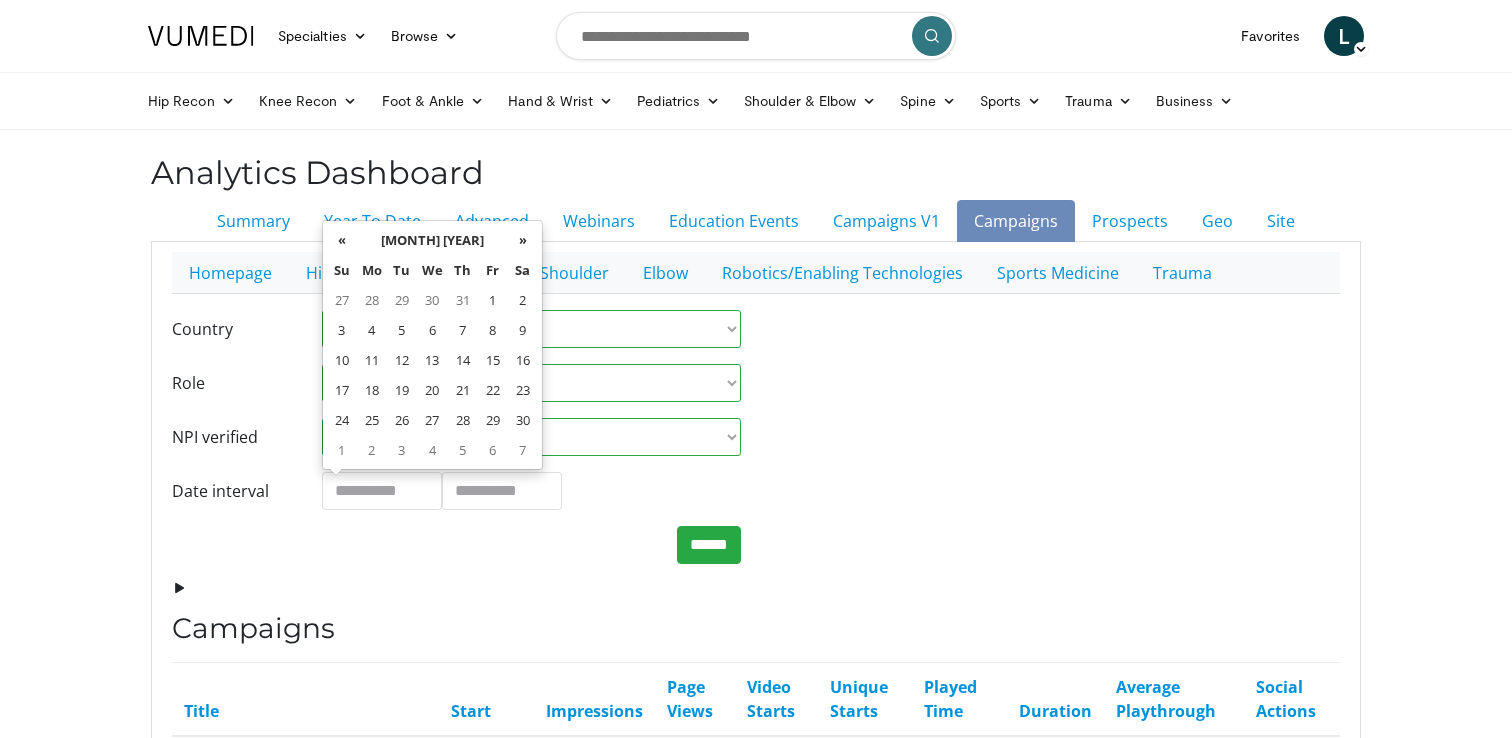 click on "«" at bounding box center [342, 240] 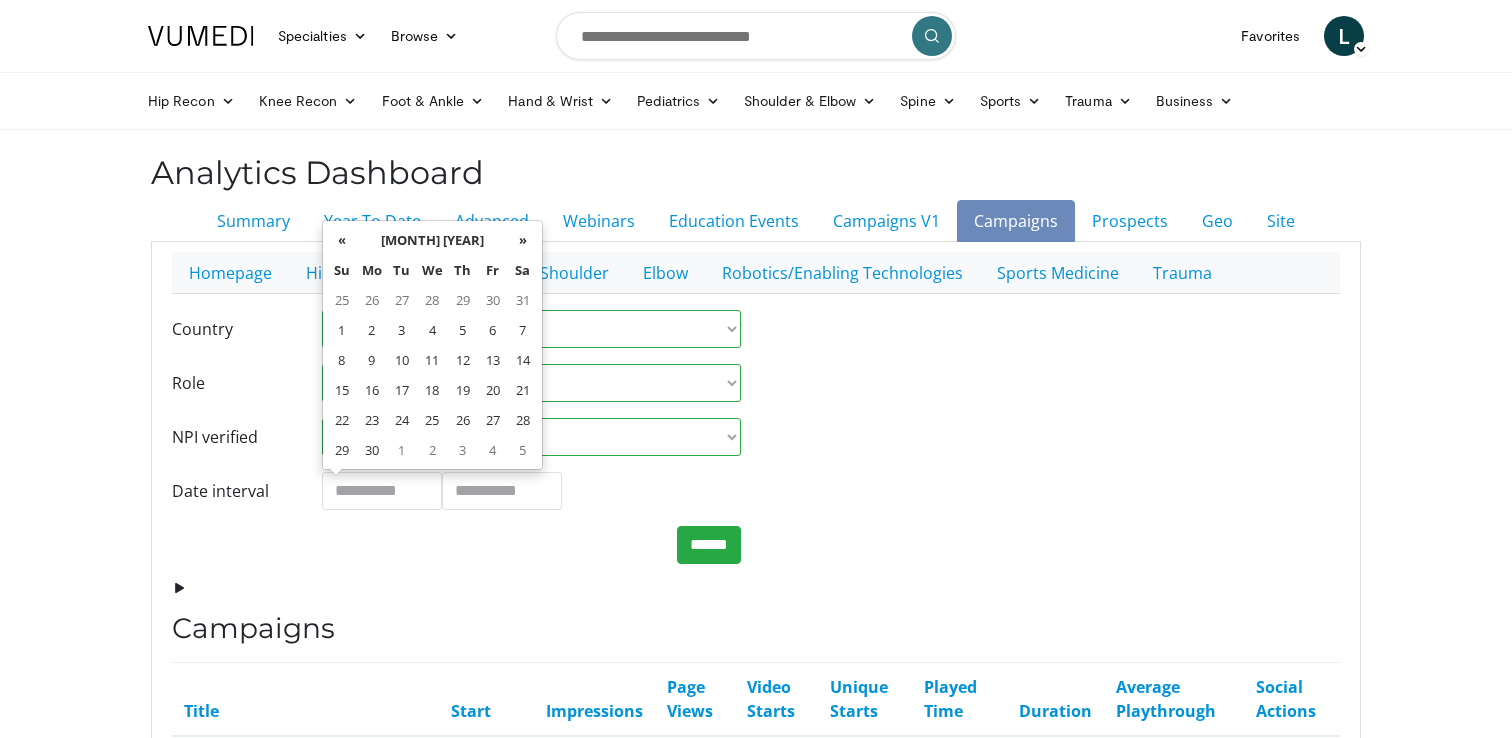 click on "«" at bounding box center (342, 240) 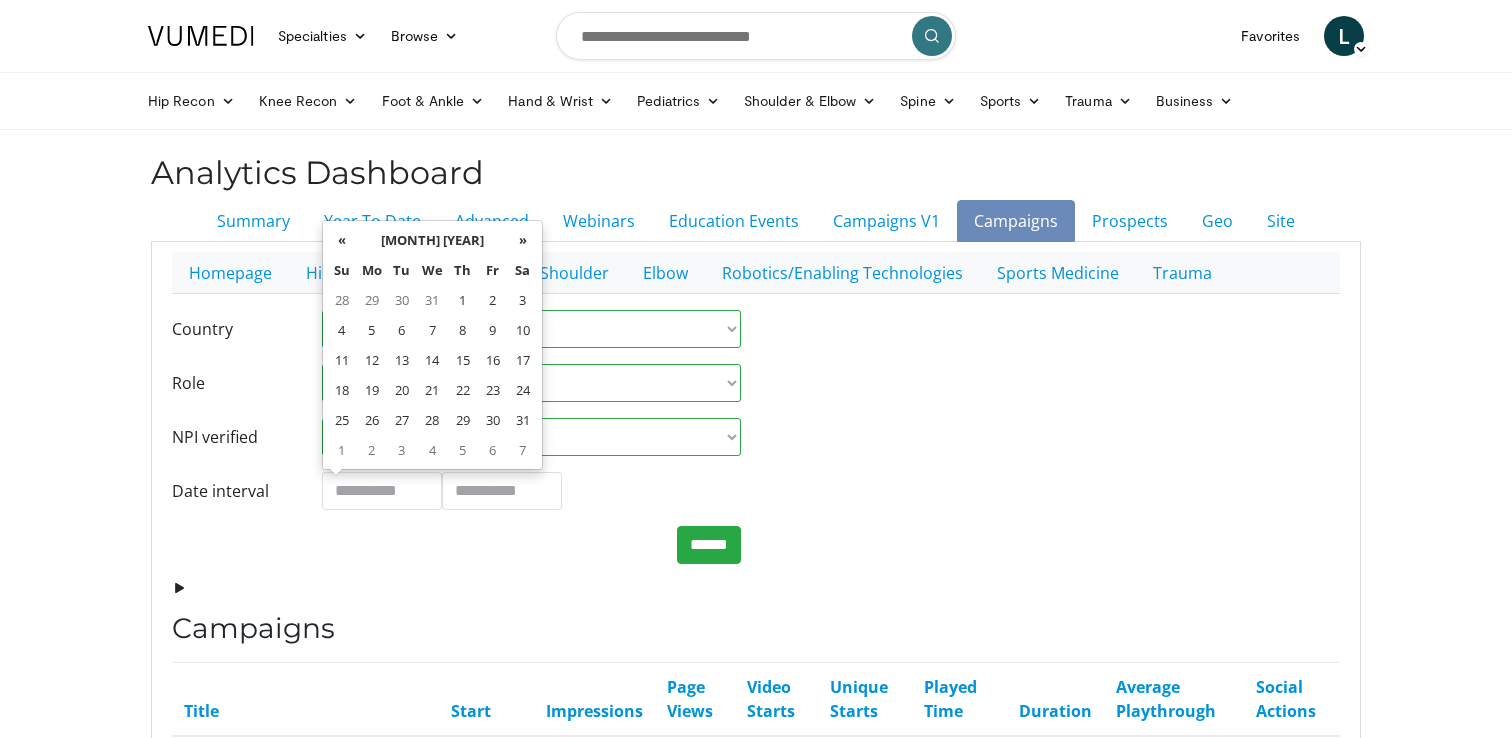 click on "«" at bounding box center [342, 240] 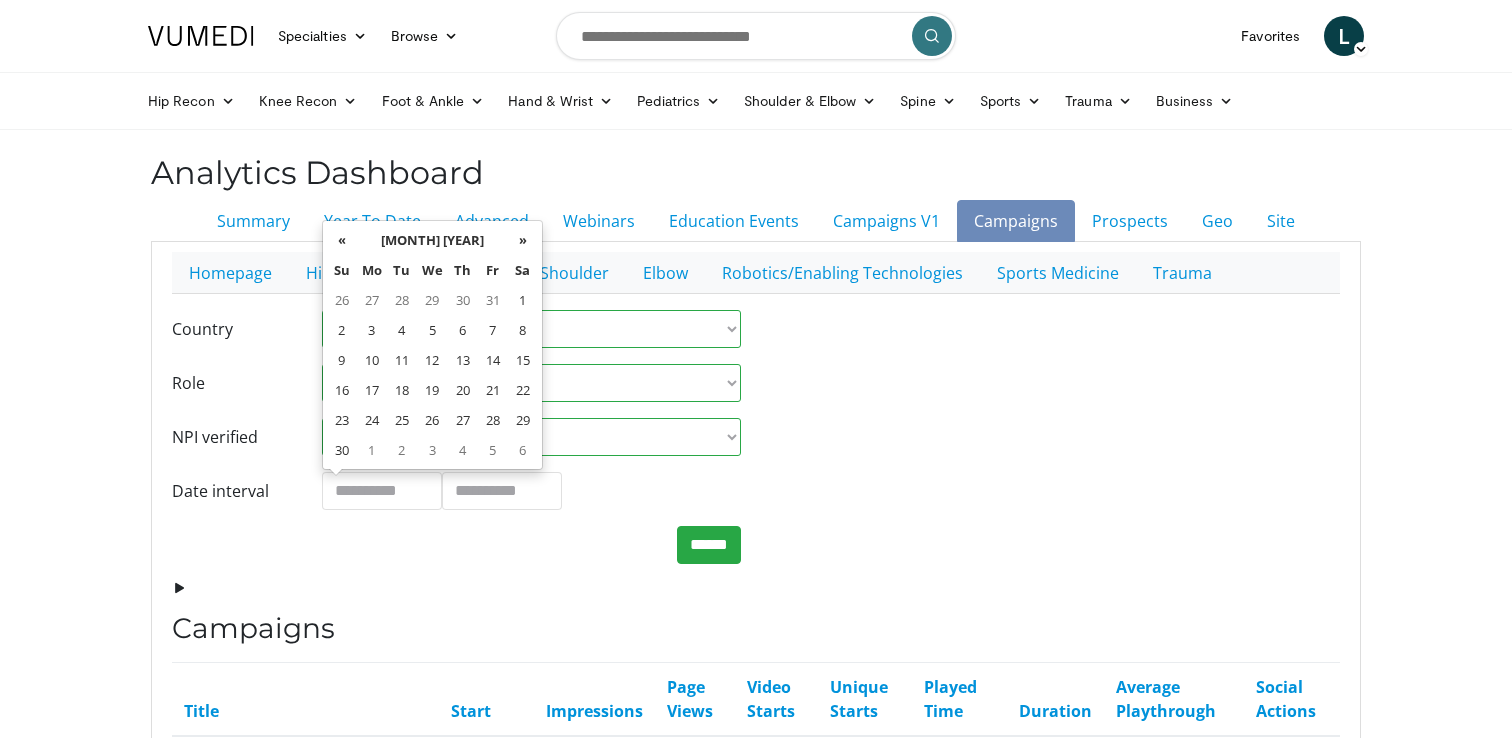 click on "«" at bounding box center [342, 240] 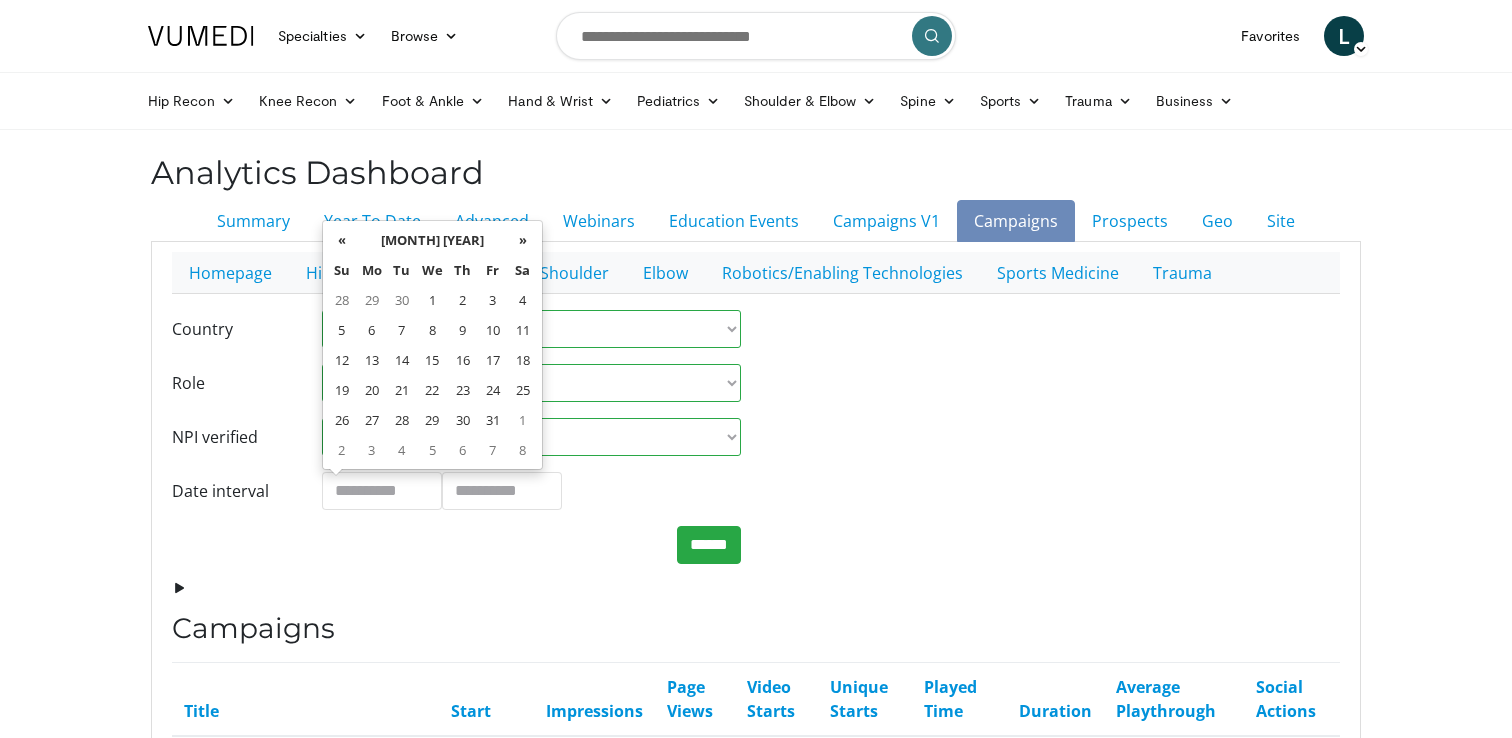 click on "«" at bounding box center (342, 240) 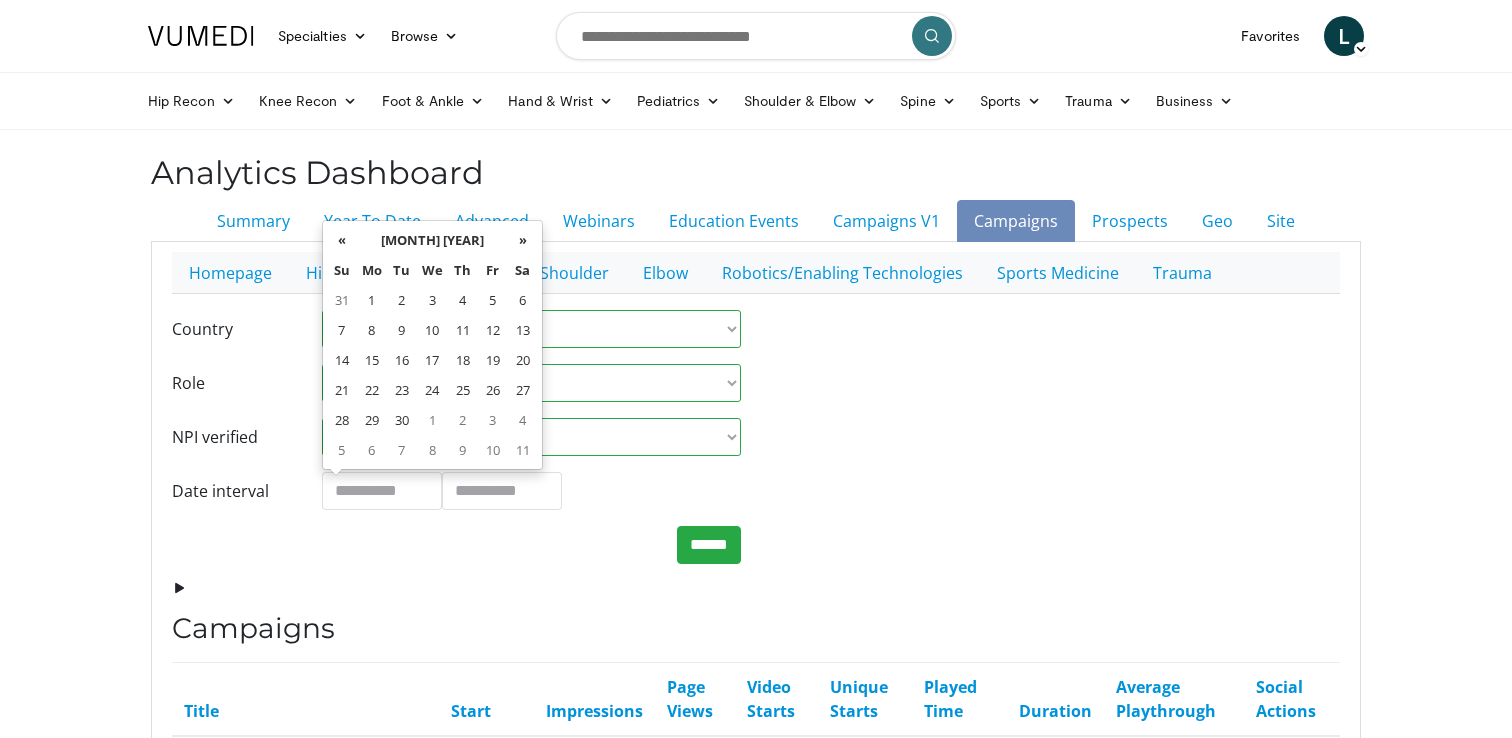 click on "«" at bounding box center (342, 240) 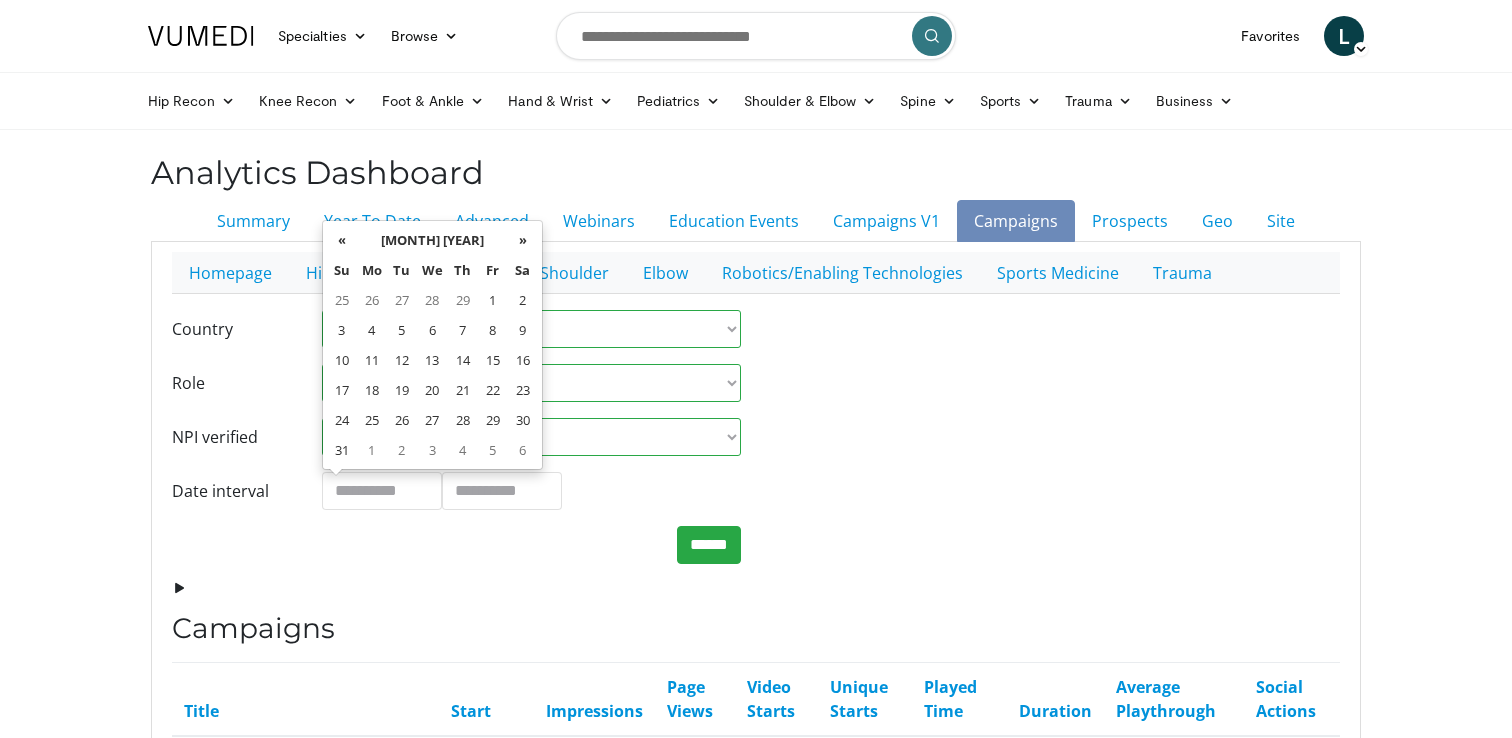 click on "«" at bounding box center [342, 240] 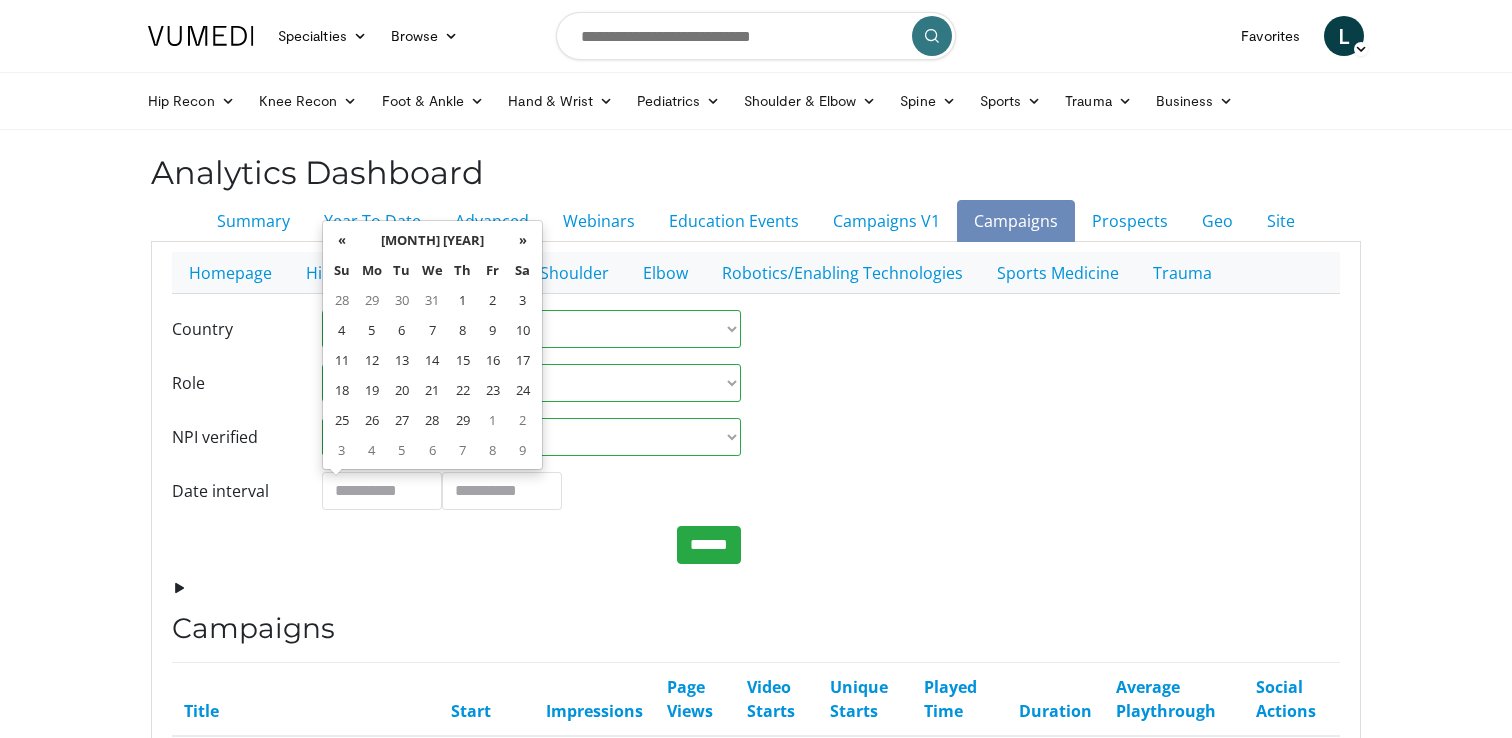 click on "«" at bounding box center (342, 240) 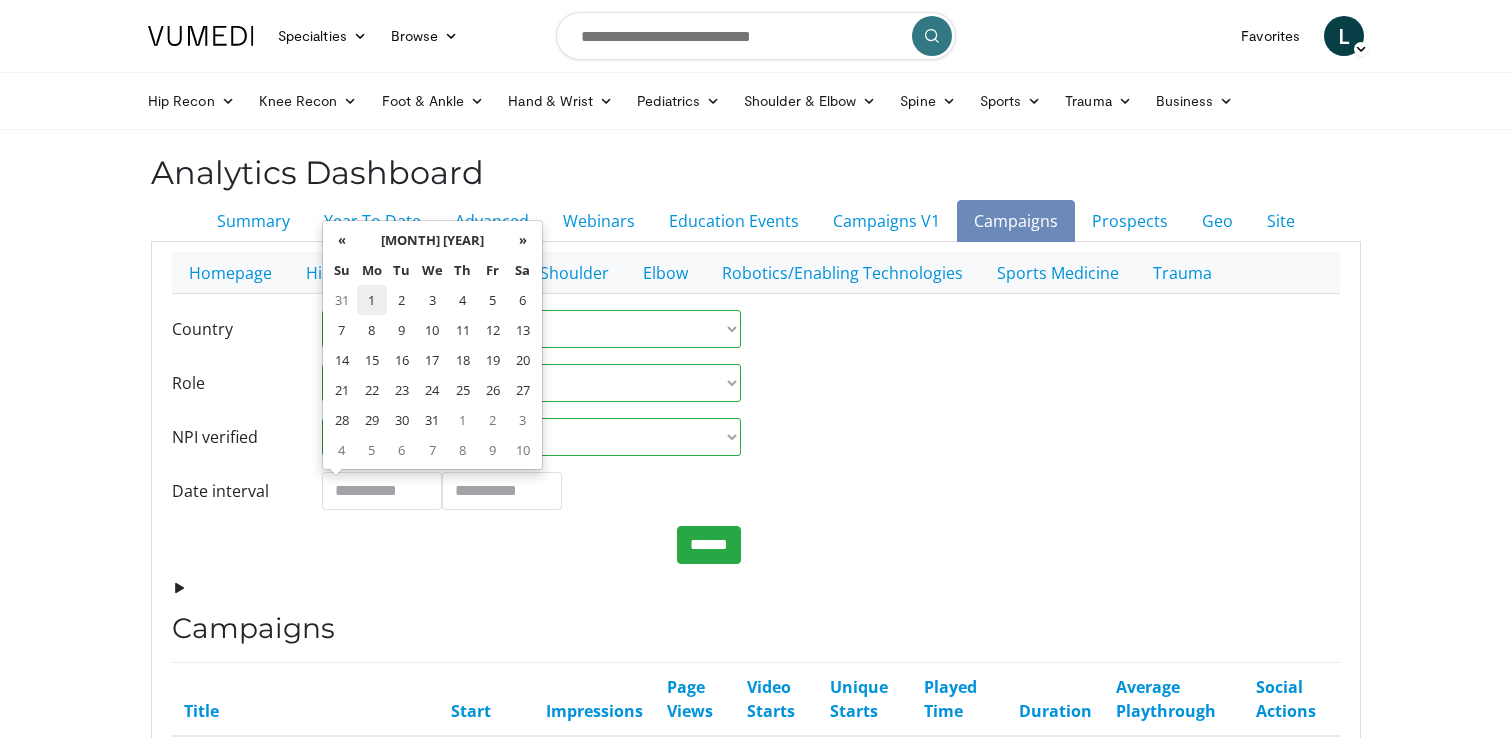 click on "1" at bounding box center [372, 300] 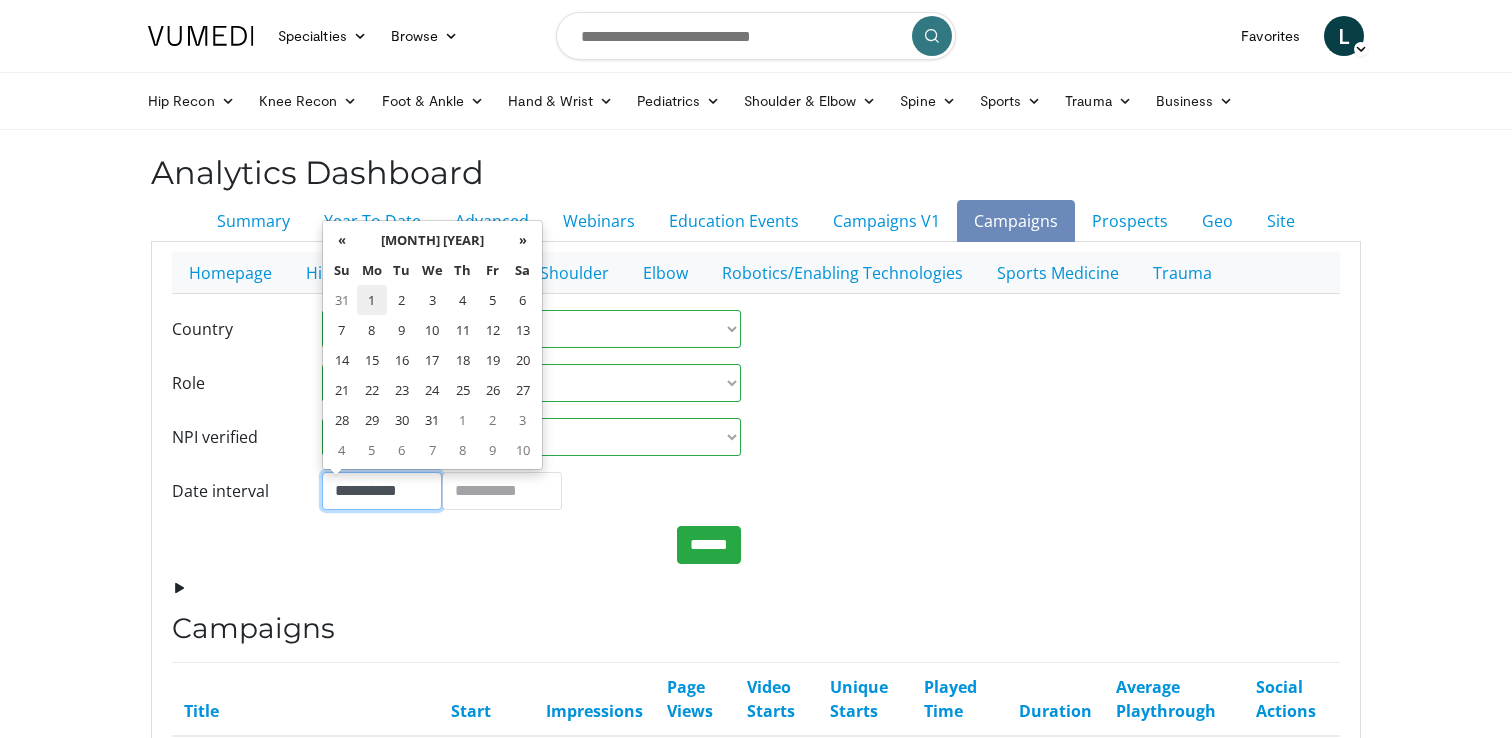 type on "**********" 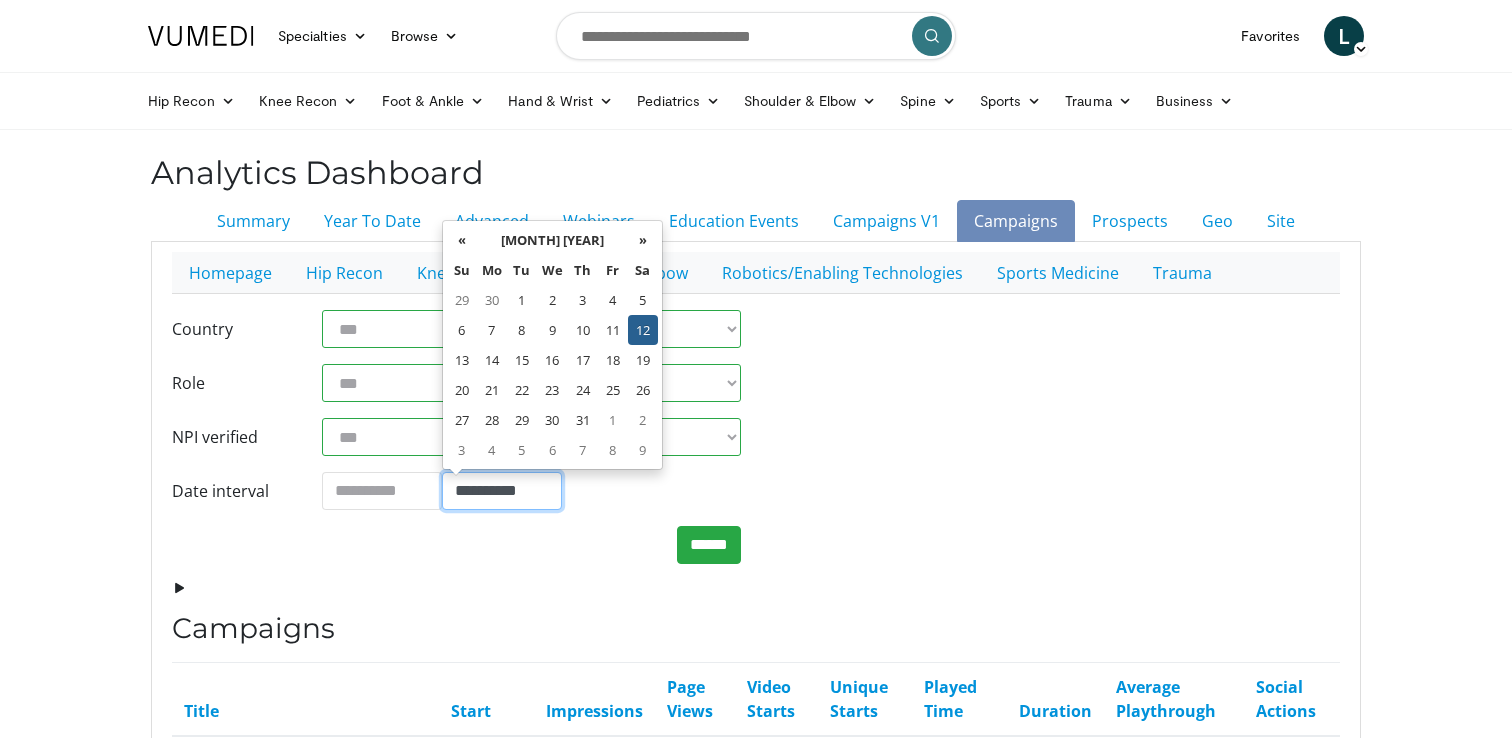 click on "**********" at bounding box center [502, 491] 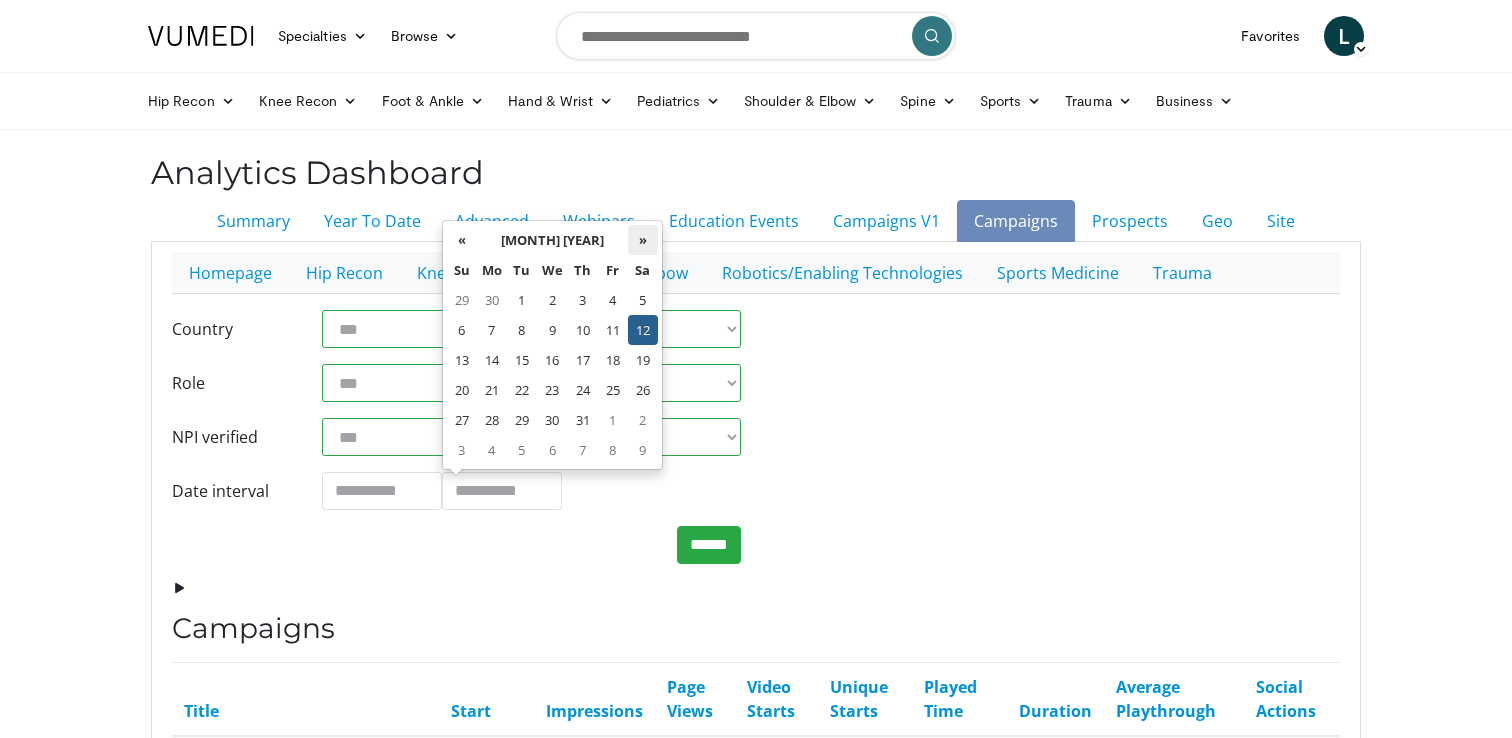 click on "»" at bounding box center (643, 240) 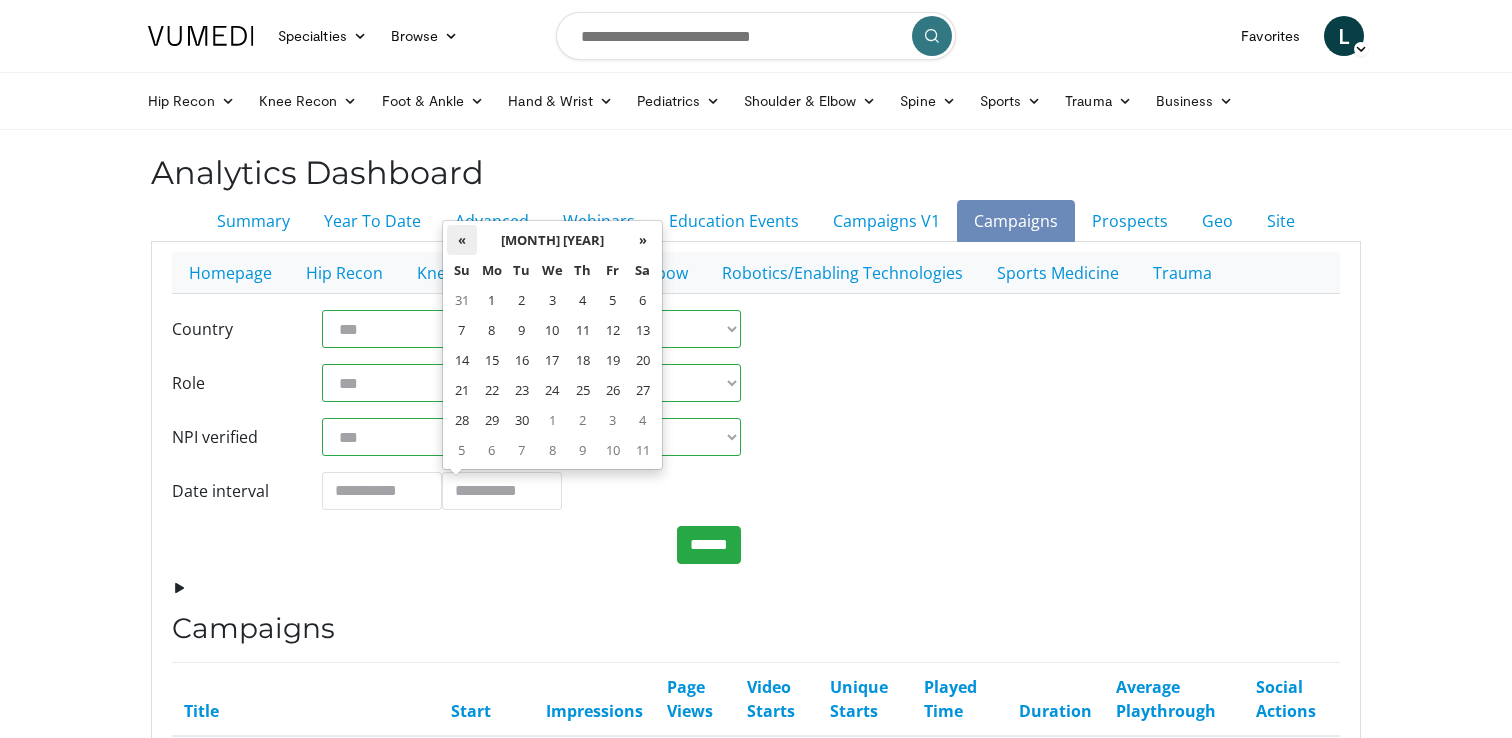 click on "«" at bounding box center (462, 240) 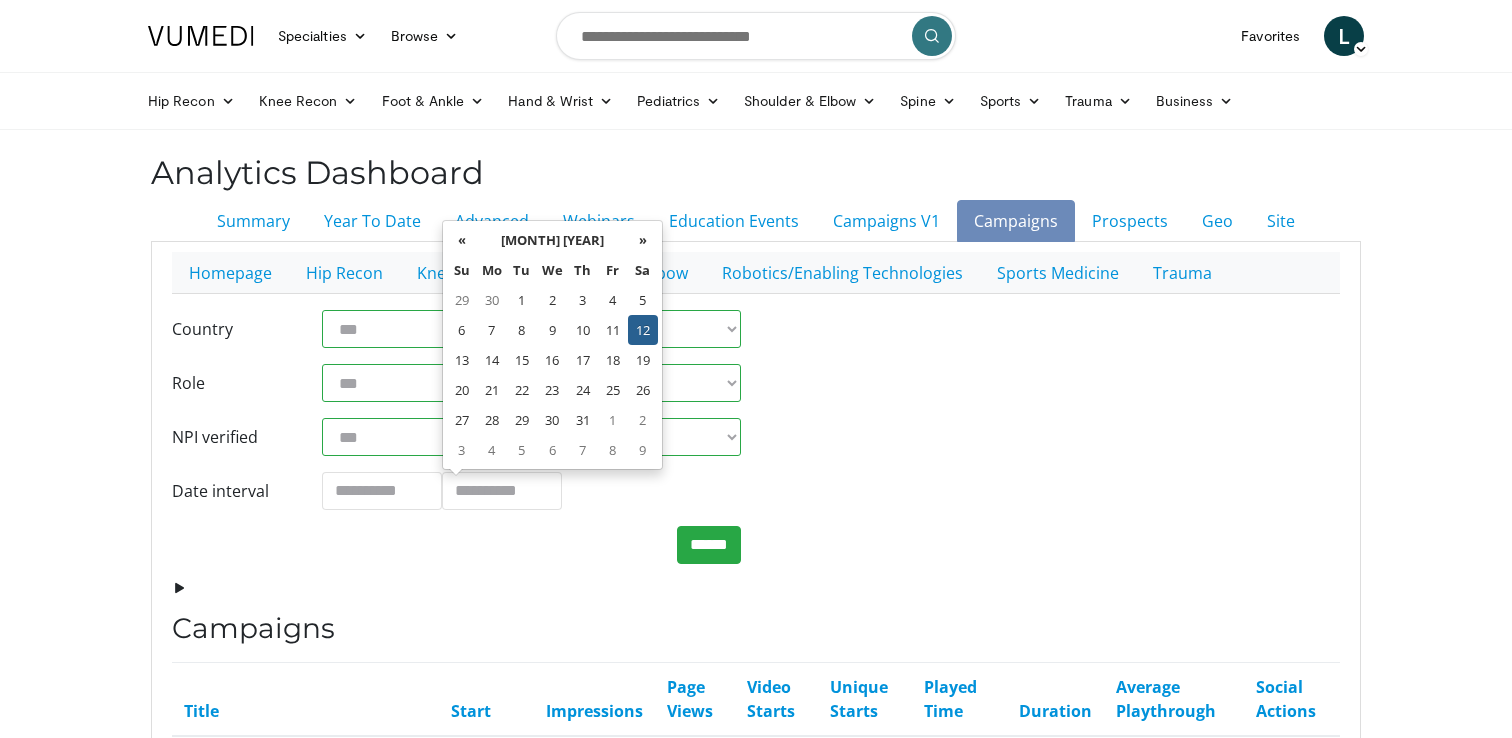 click on "«" at bounding box center (462, 240) 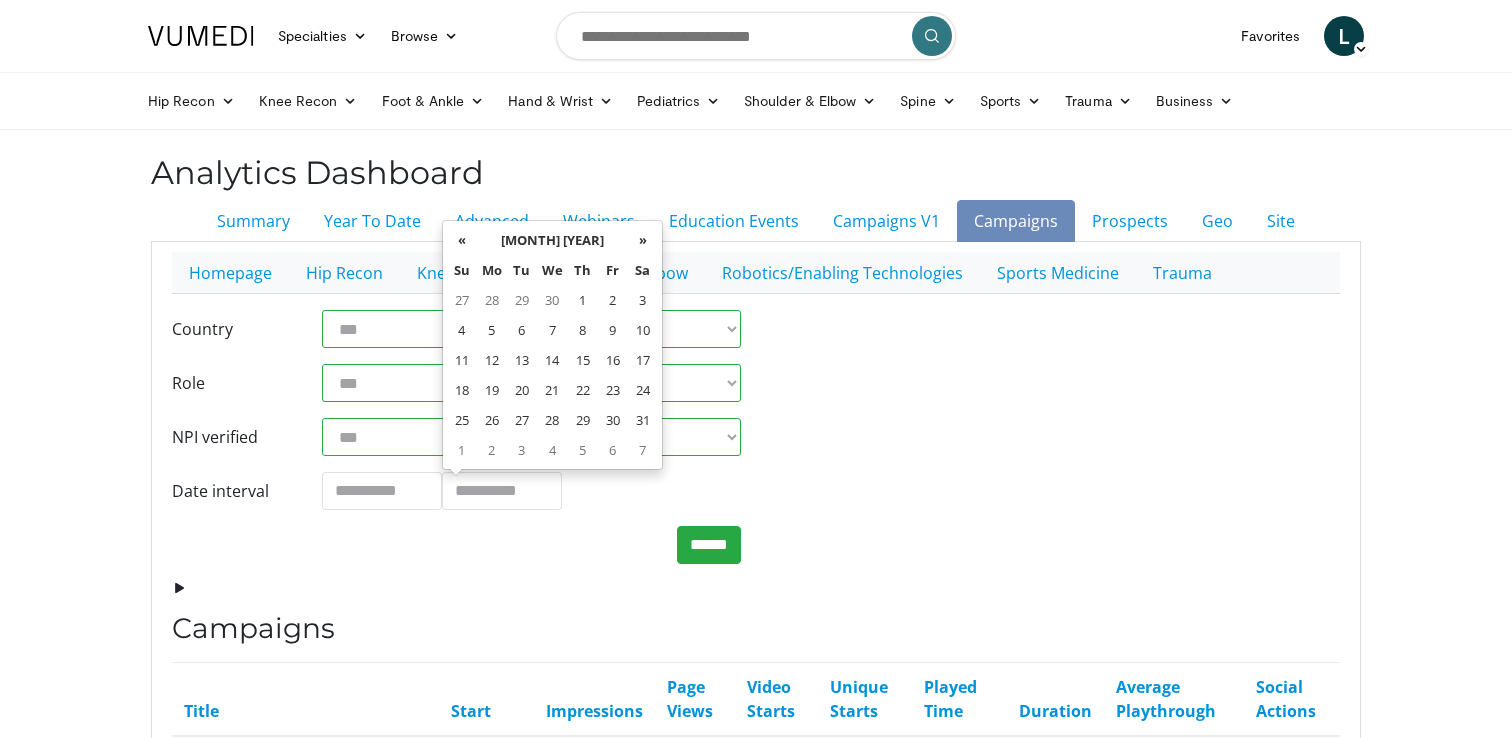 click on "«" at bounding box center (462, 240) 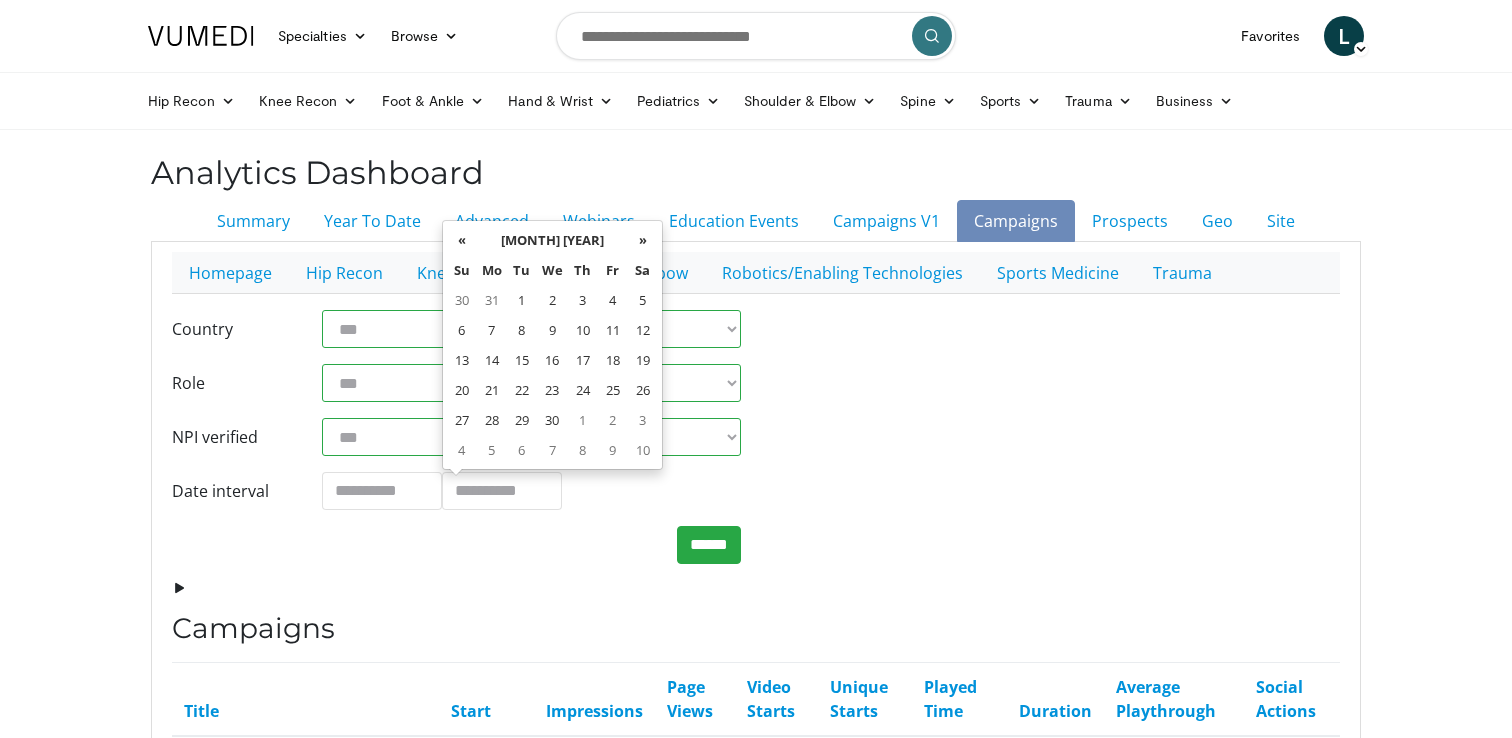 click on "«" at bounding box center [462, 240] 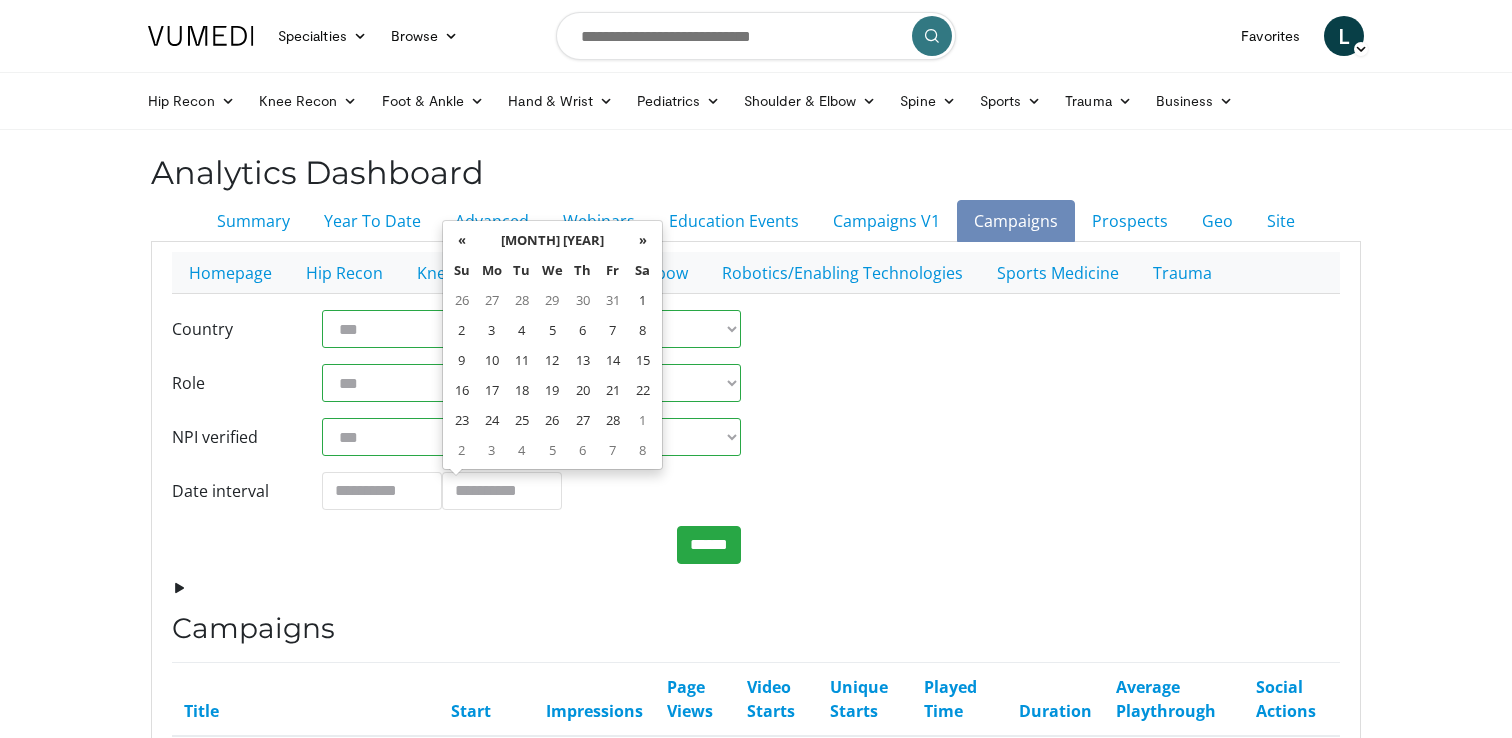 click on "«" at bounding box center [462, 240] 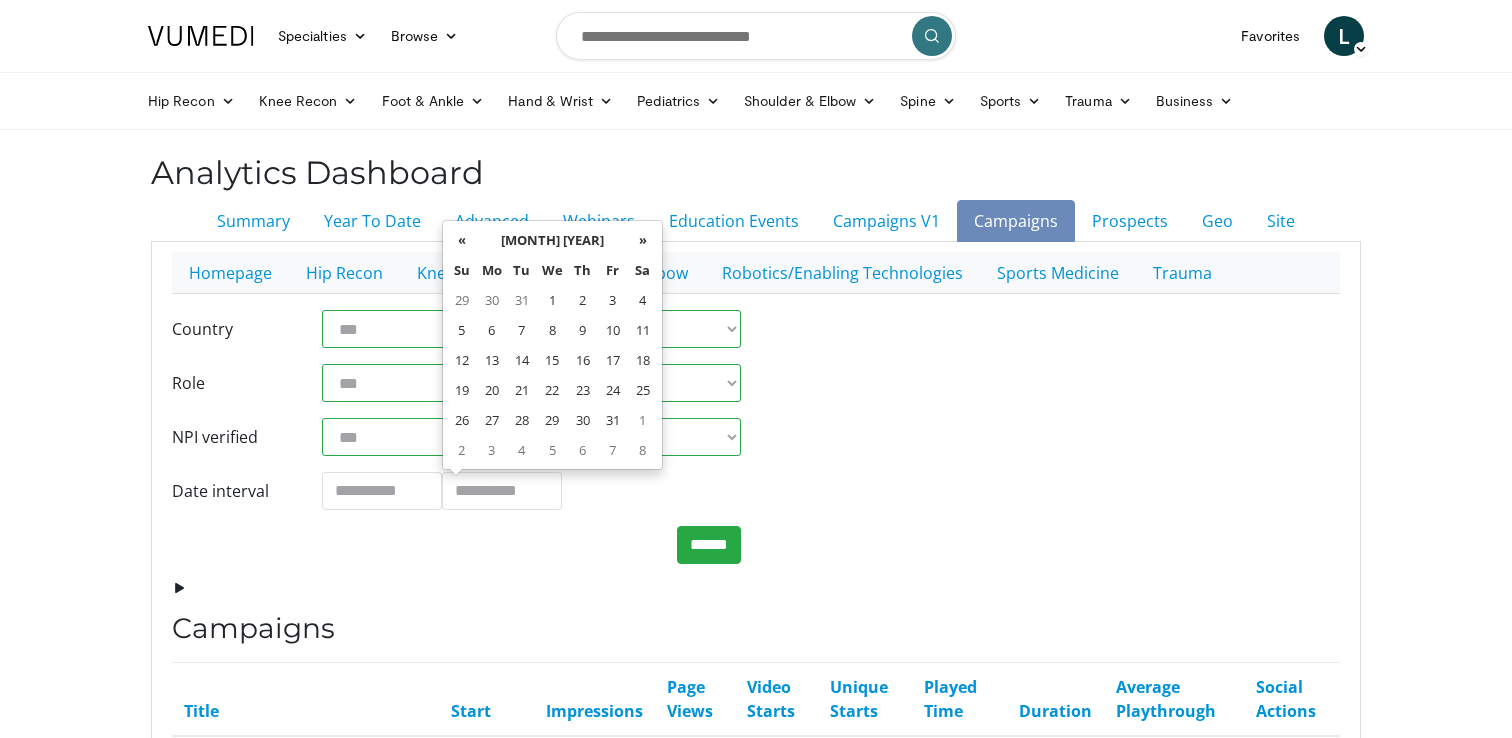 click on "«" at bounding box center [462, 240] 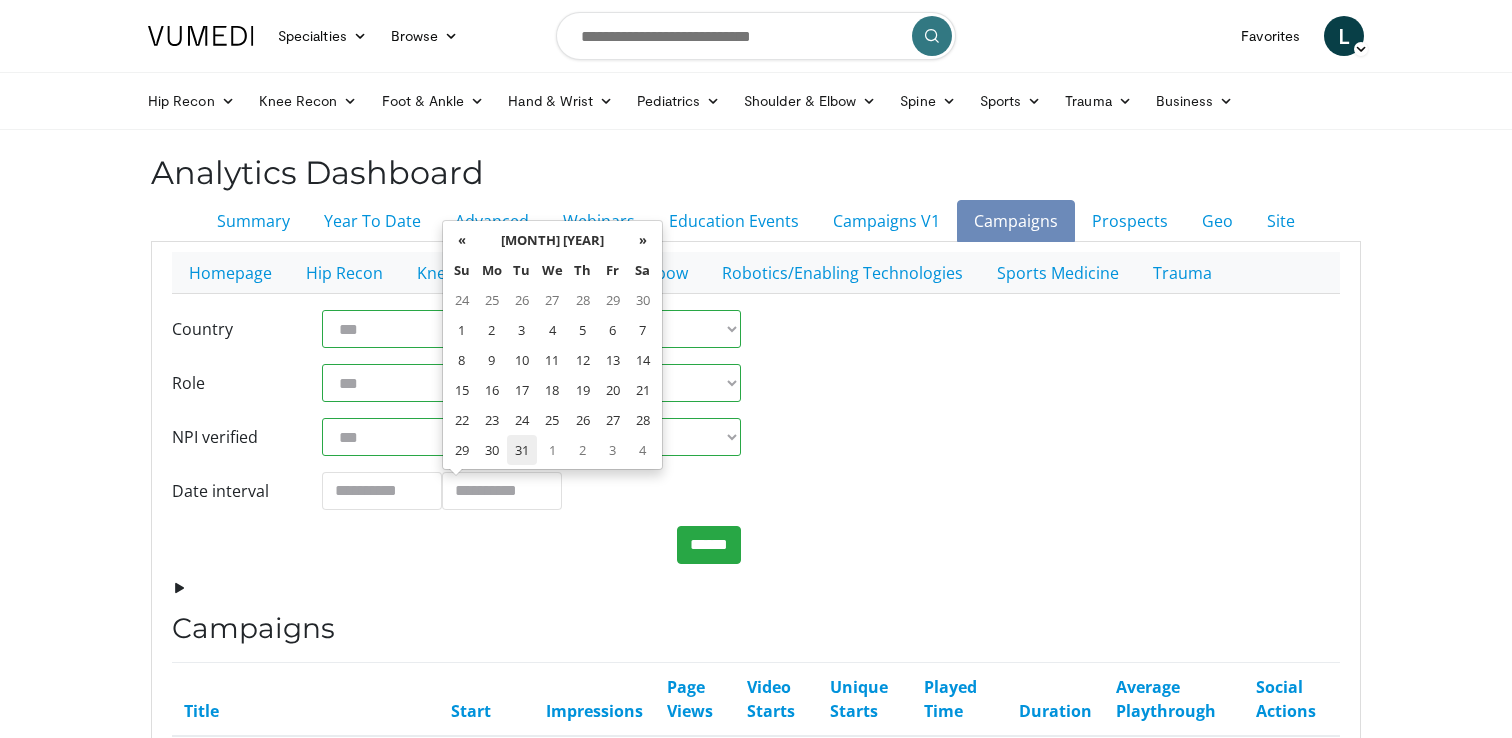 click on "31" at bounding box center [522, 450] 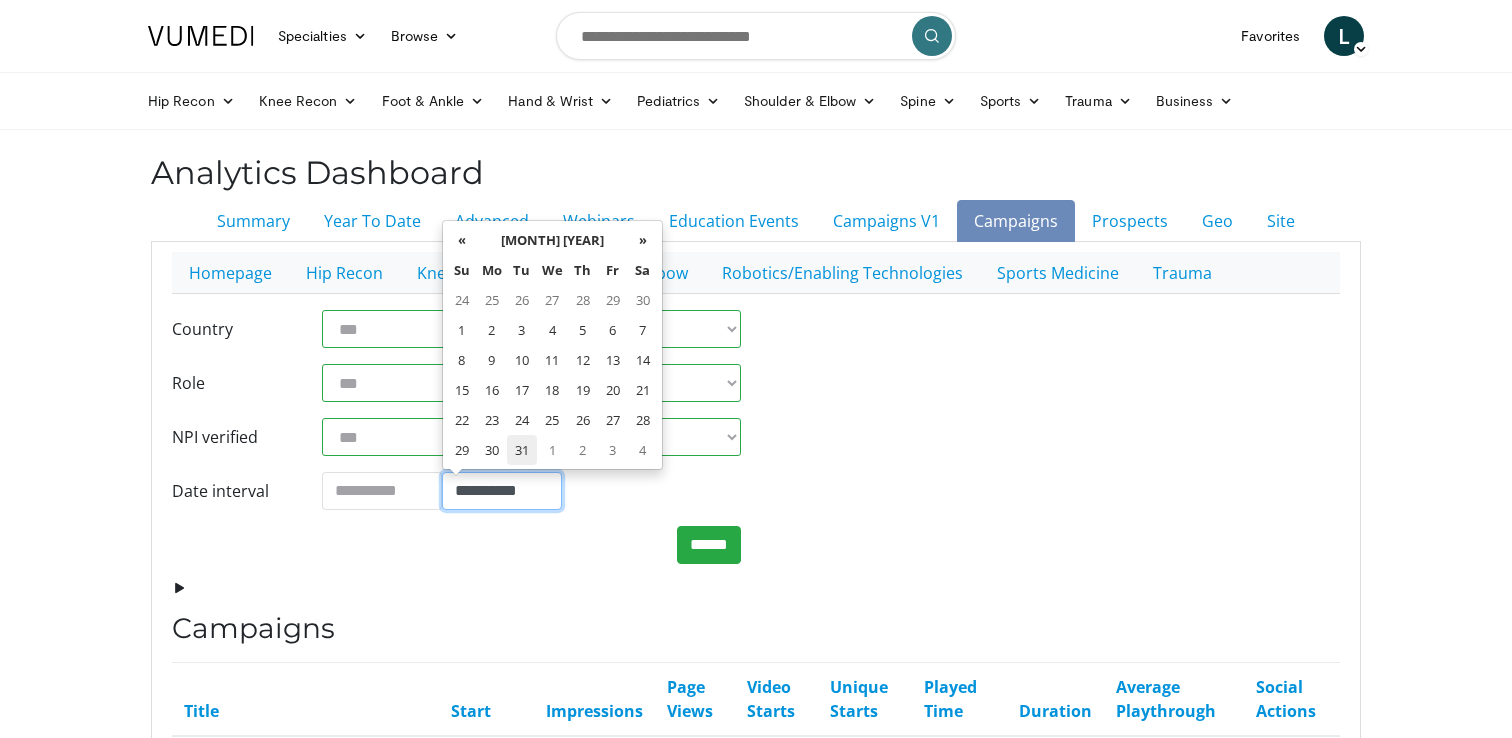 type on "**********" 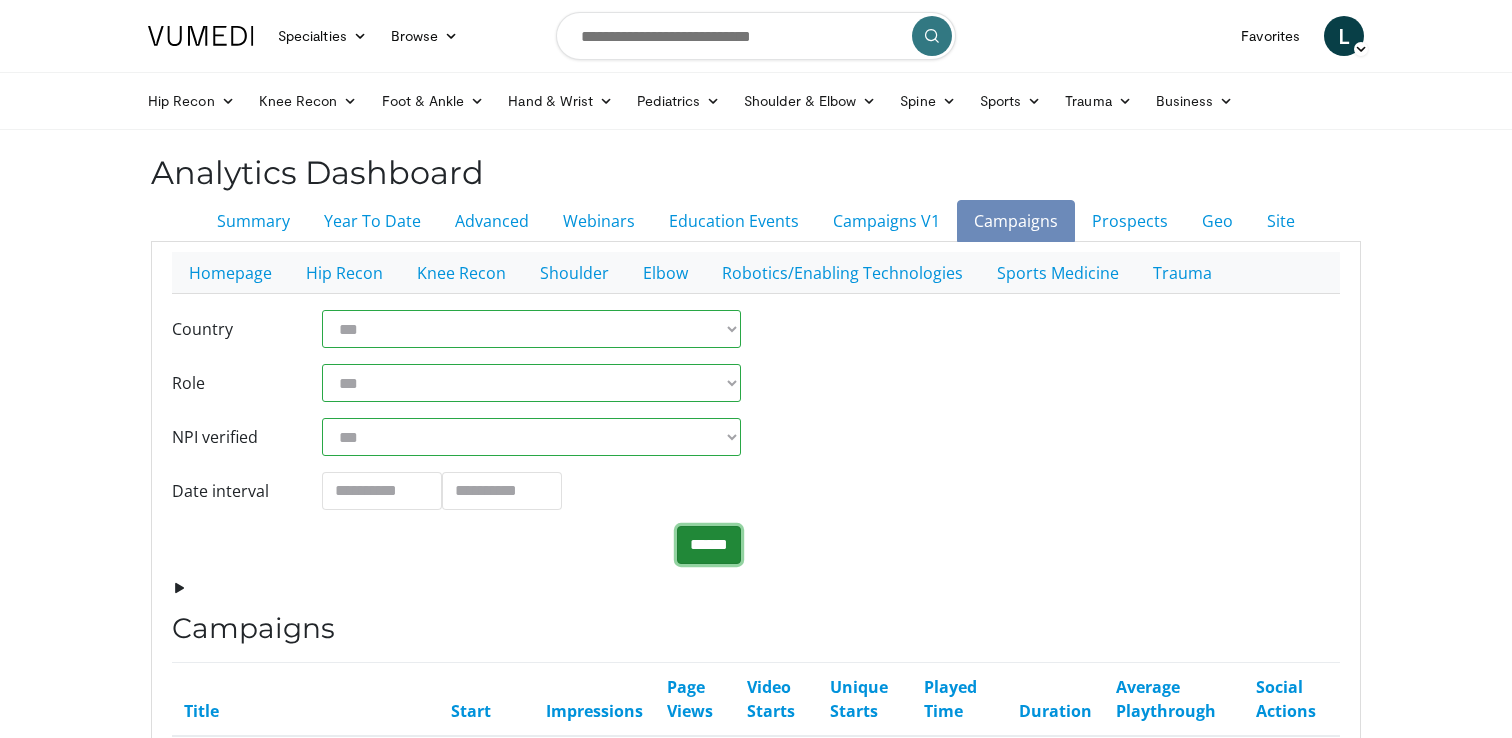 click on "******" at bounding box center (709, 545) 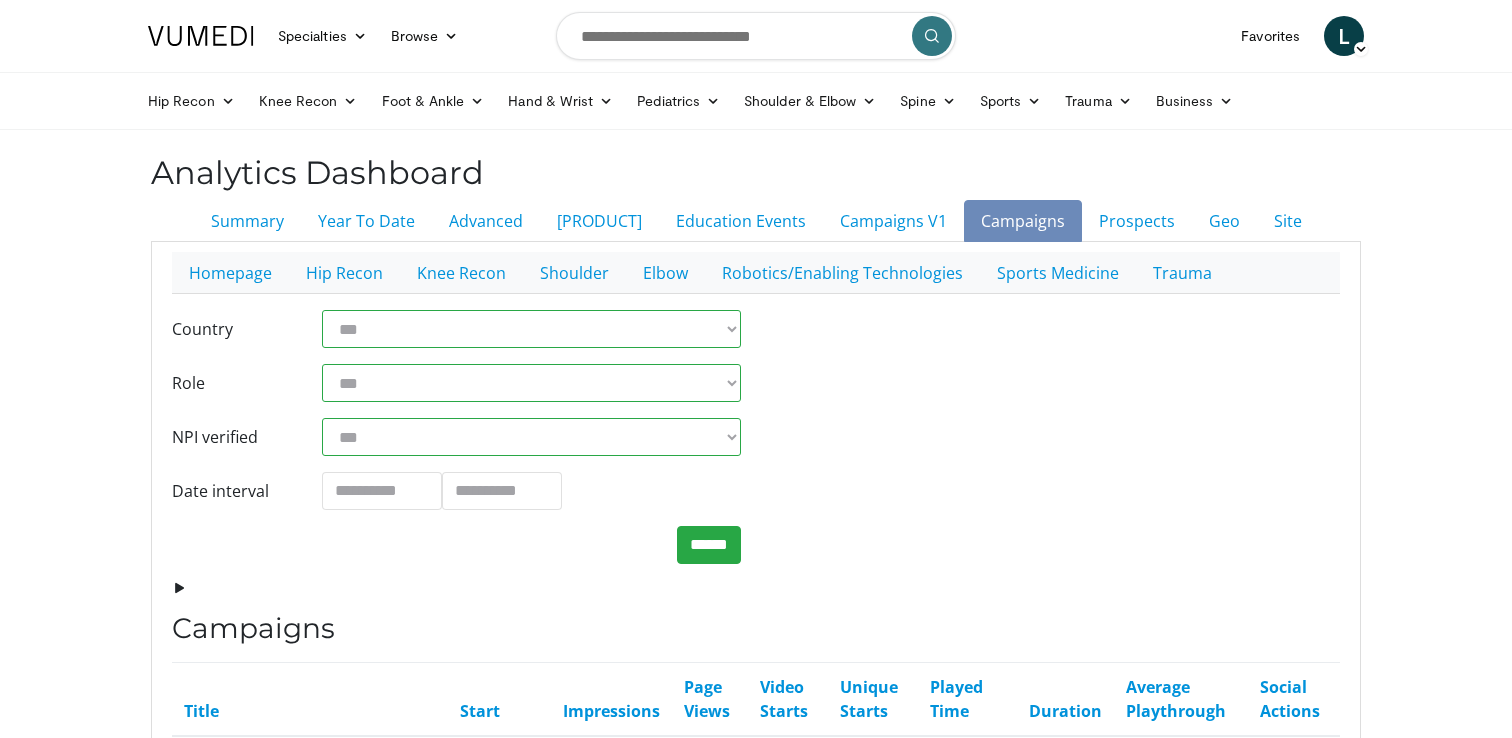 scroll, scrollTop: 0, scrollLeft: 0, axis: both 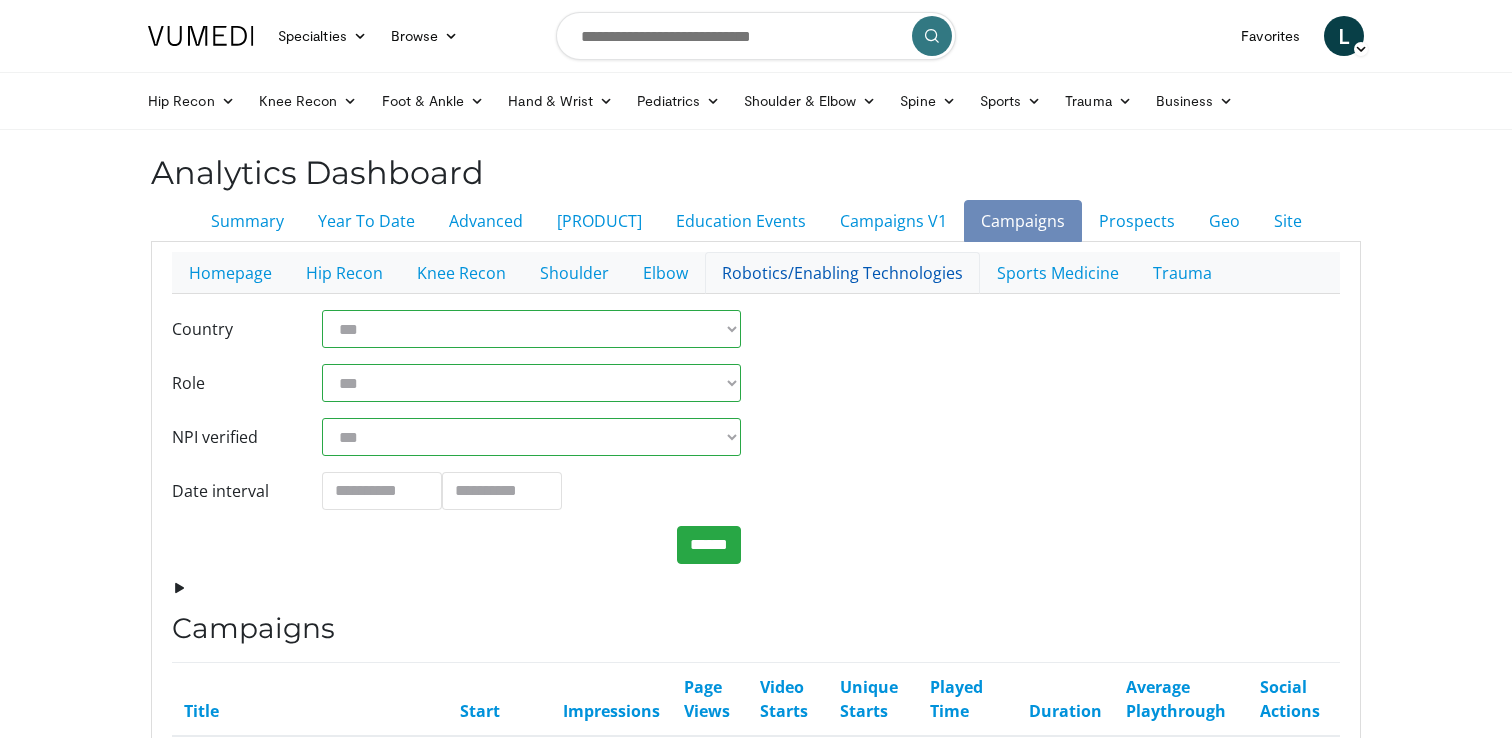 click on "Robotics/Enabling Technologies" at bounding box center (842, 273) 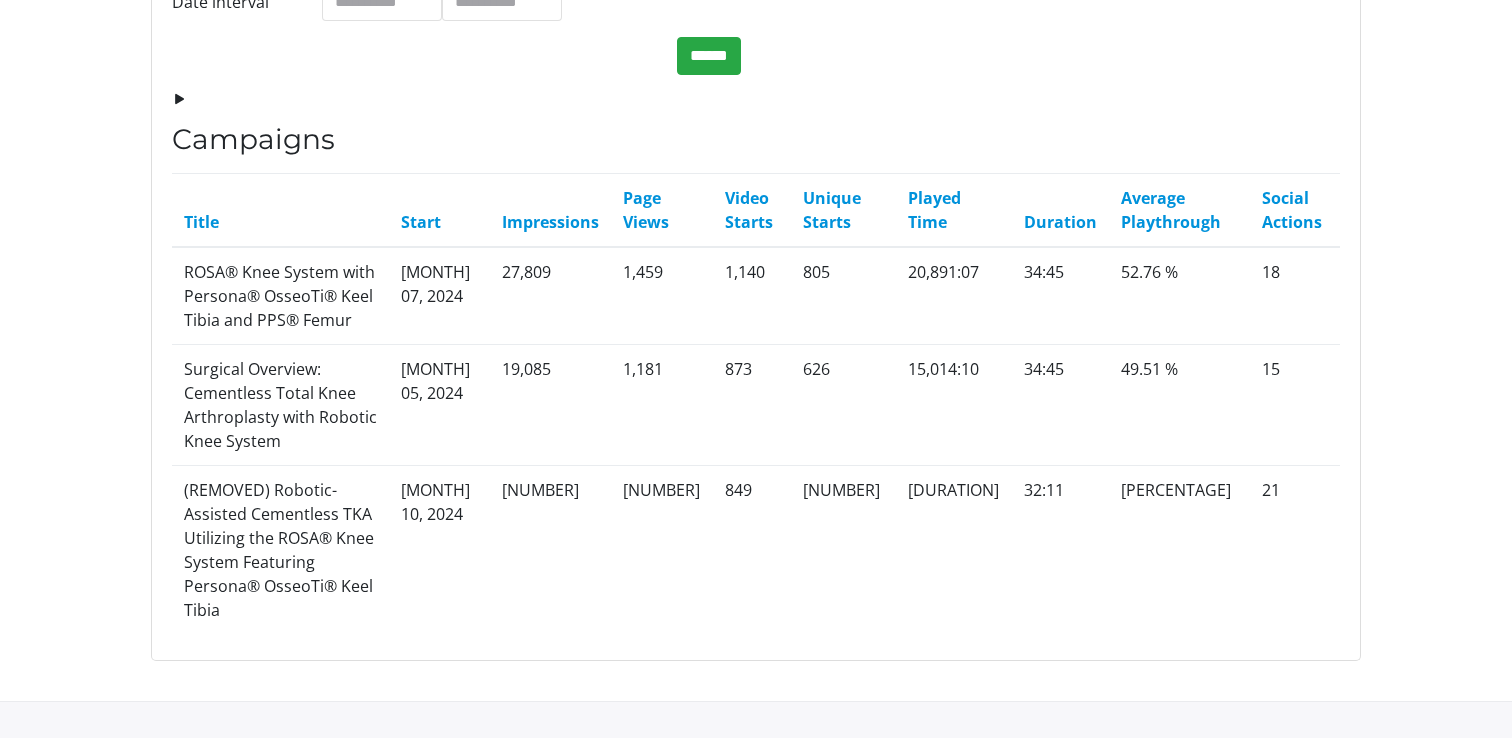 scroll, scrollTop: 530, scrollLeft: 0, axis: vertical 